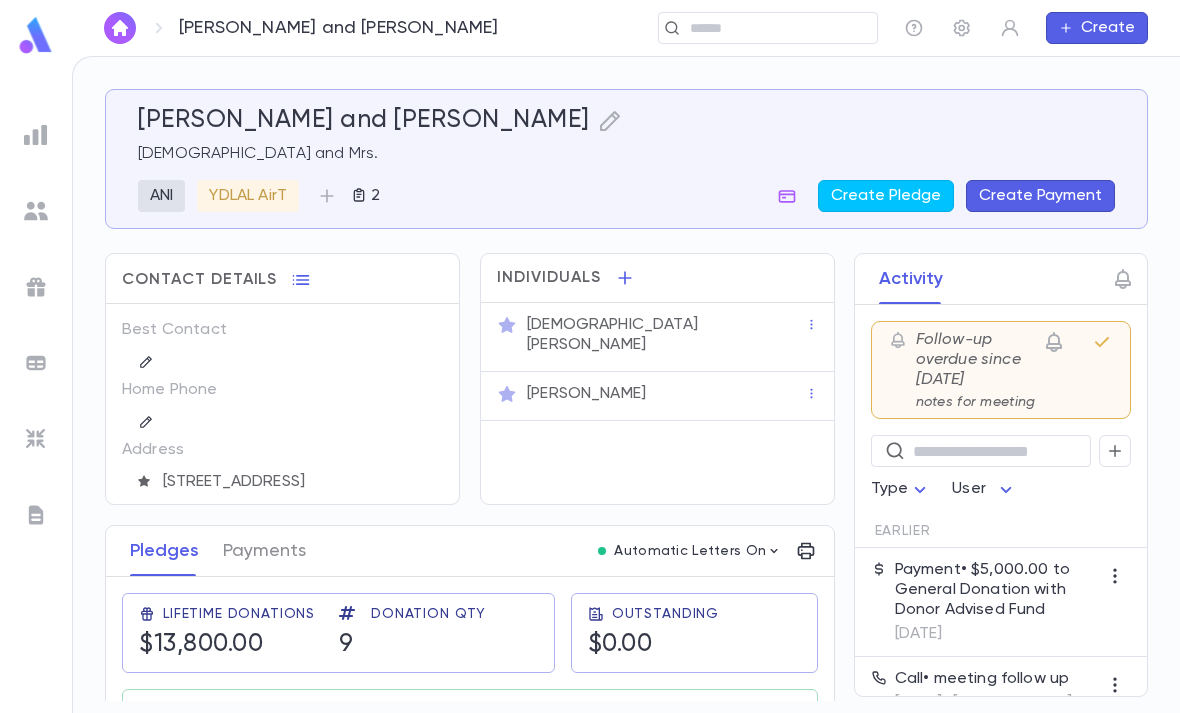 scroll, scrollTop: 0, scrollLeft: 0, axis: both 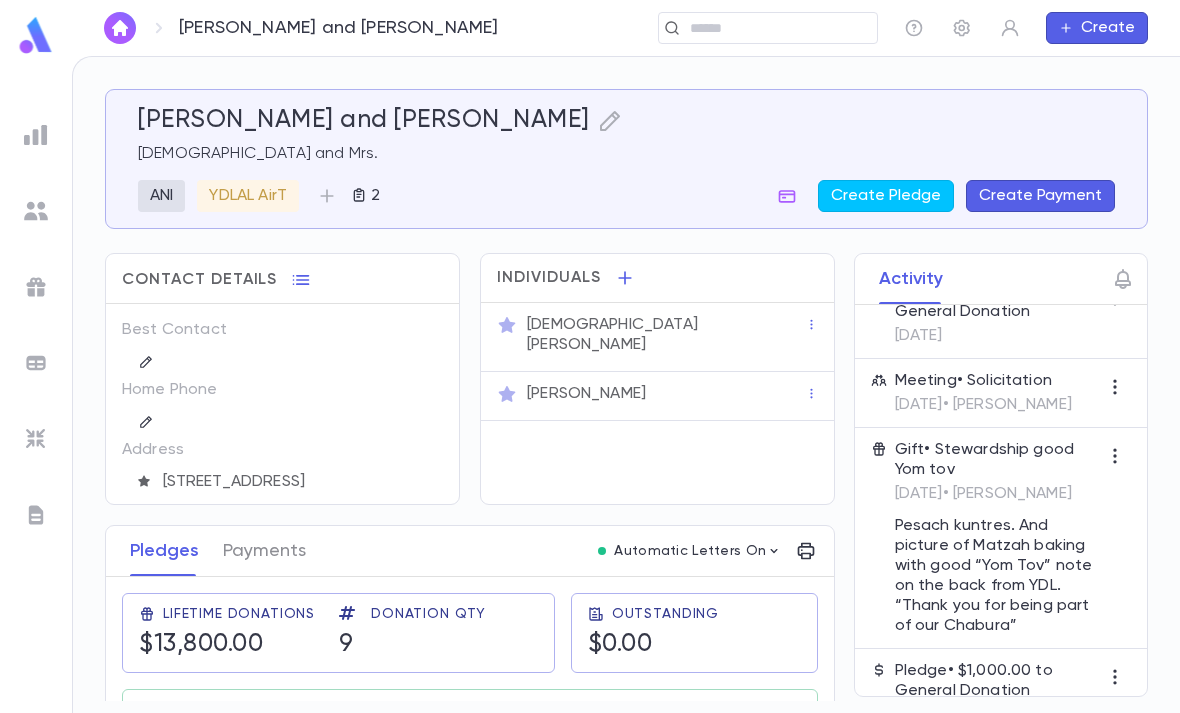 click on "6/22/2025  • Yehuda Lichtenstein" at bounding box center [983, 405] 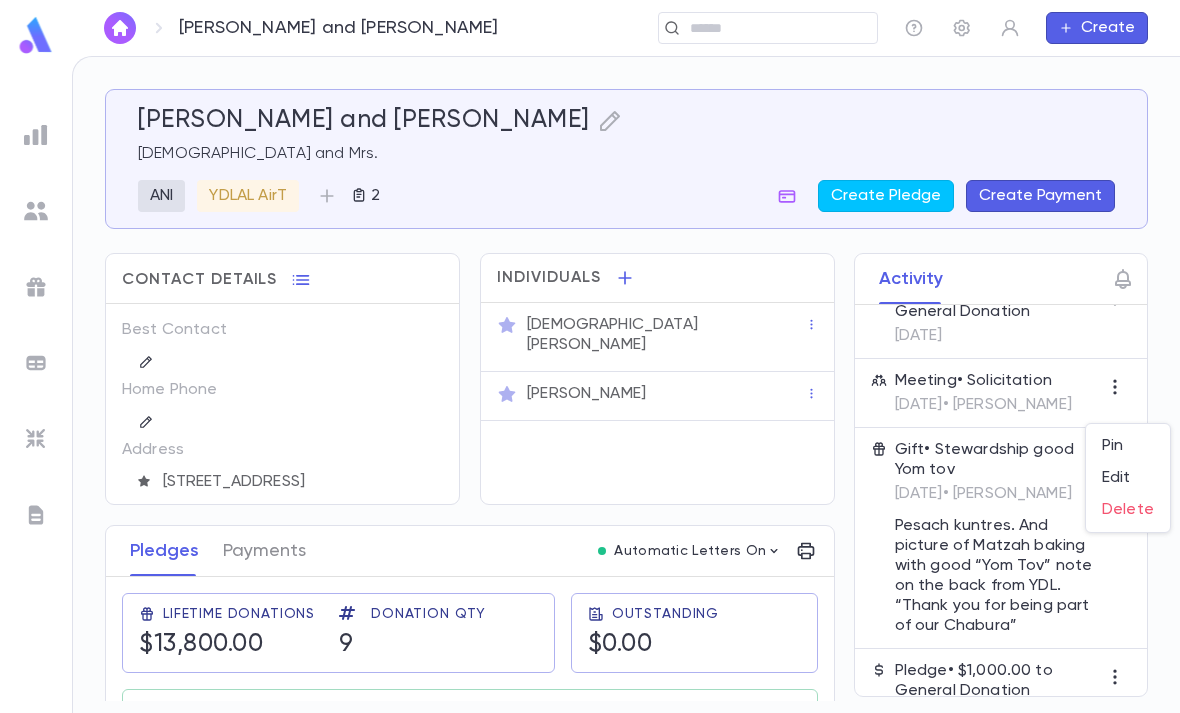 click on "Edit" at bounding box center [1128, 478] 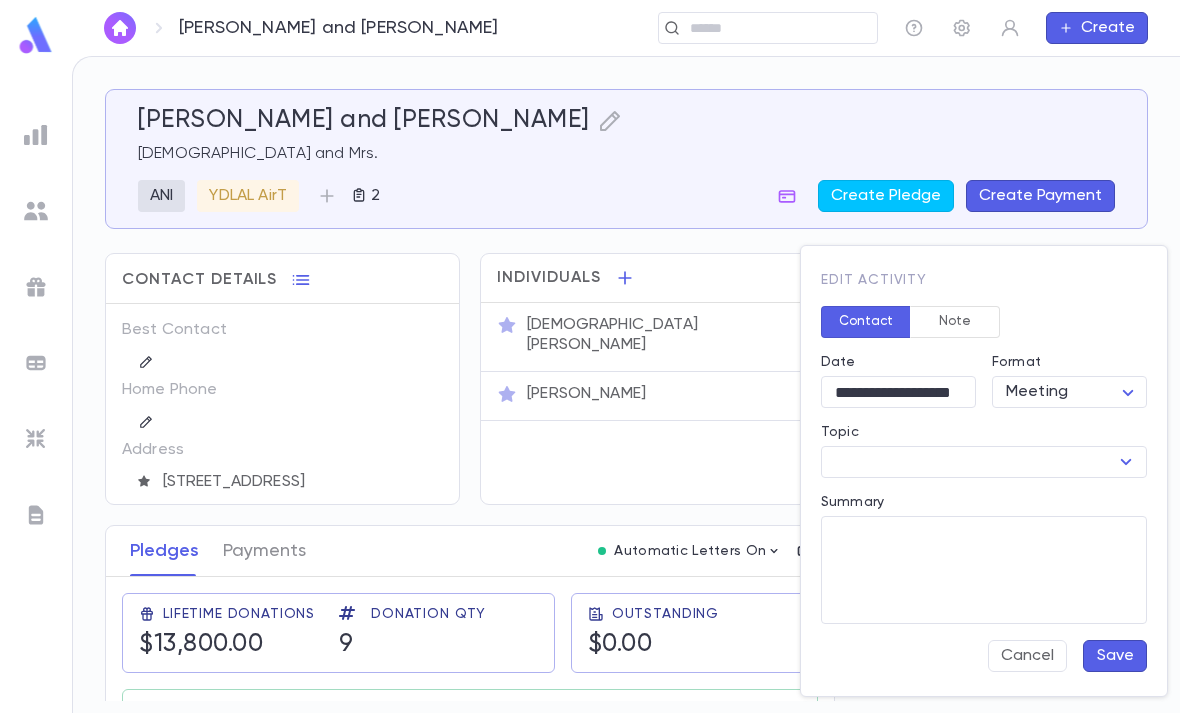 type on "**********" 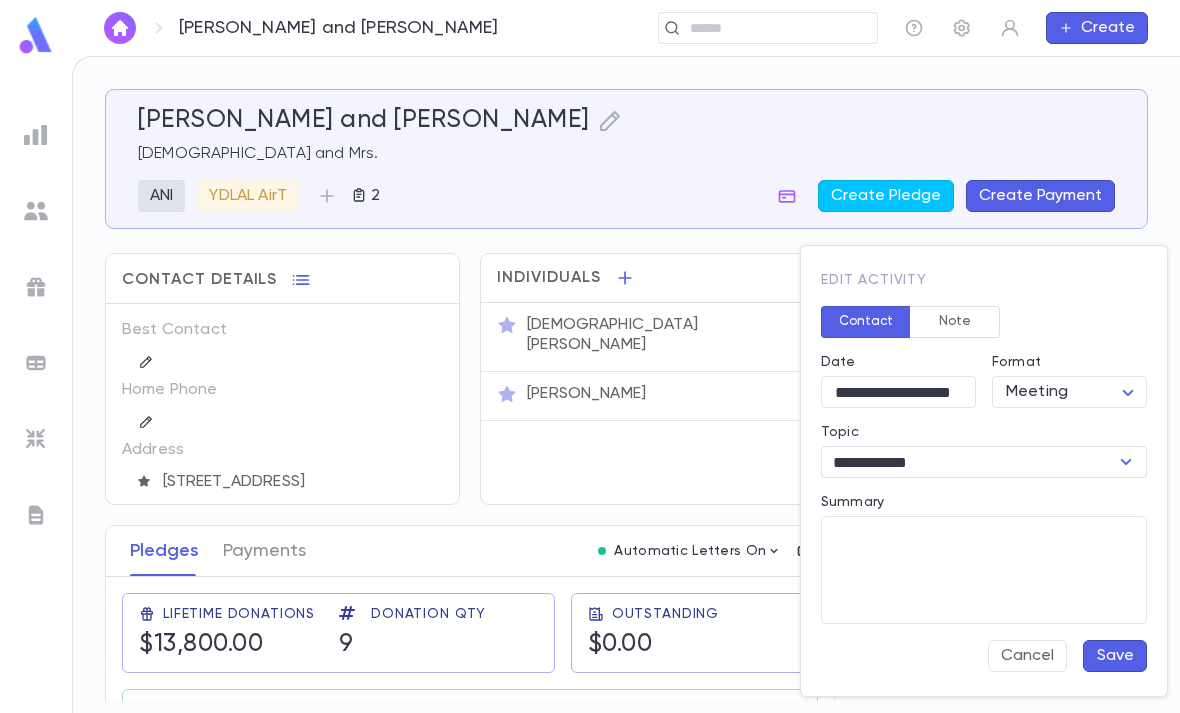 click on "Summary" at bounding box center [984, 570] 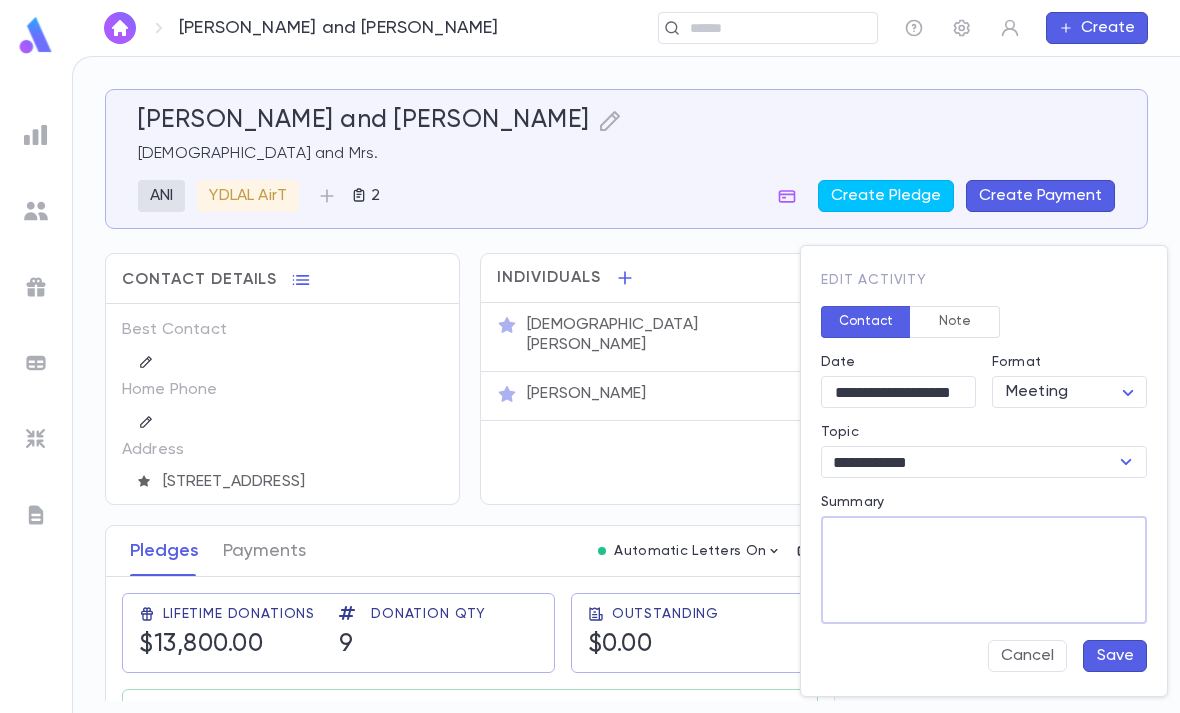 scroll, scrollTop: 2, scrollLeft: 0, axis: vertical 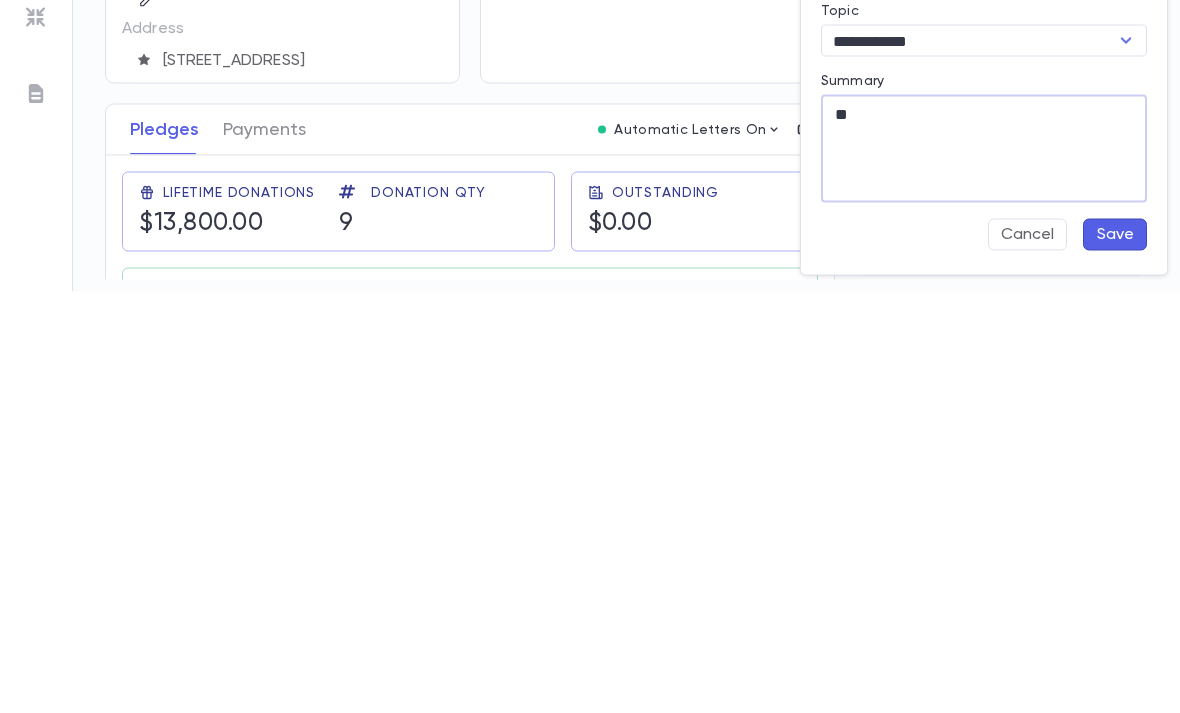 type on "*" 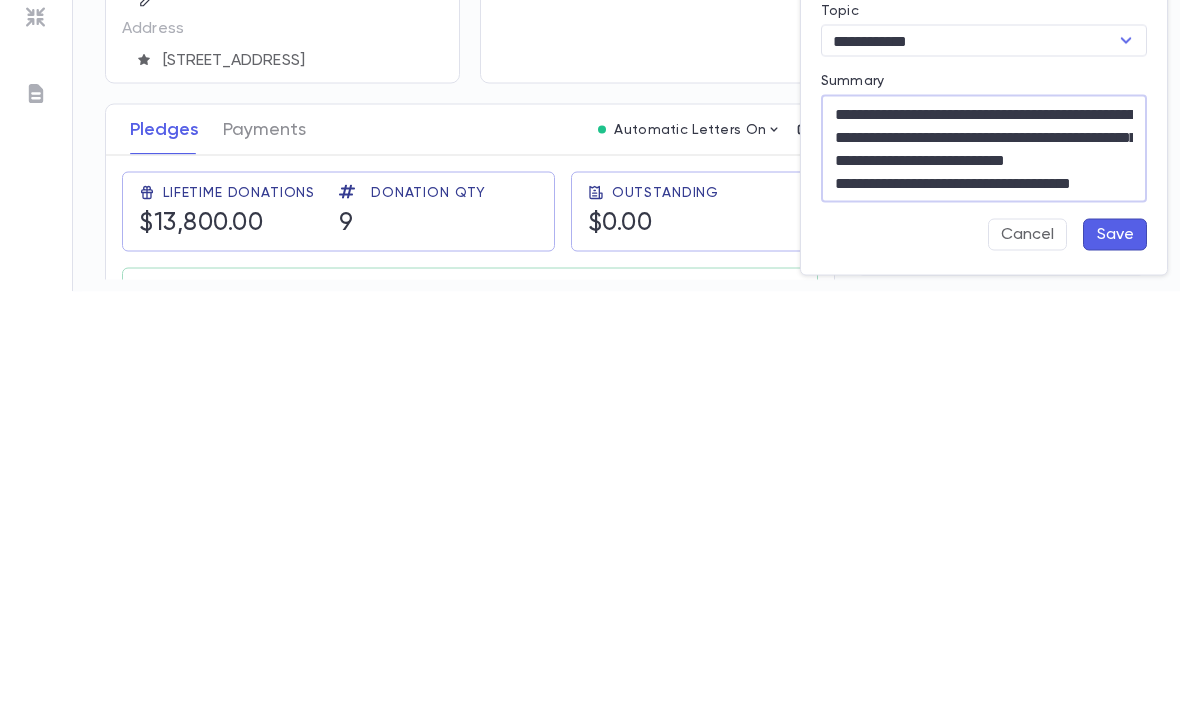 scroll, scrollTop: 36, scrollLeft: 0, axis: vertical 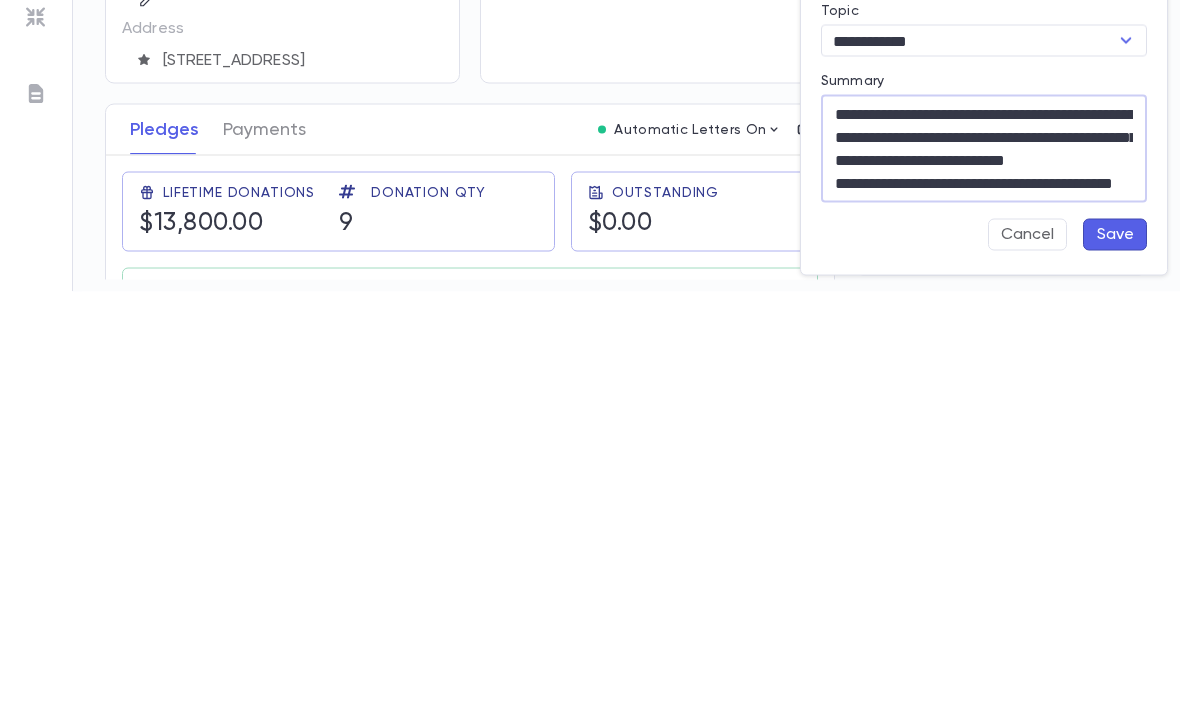 click on "**********" at bounding box center [984, 570] 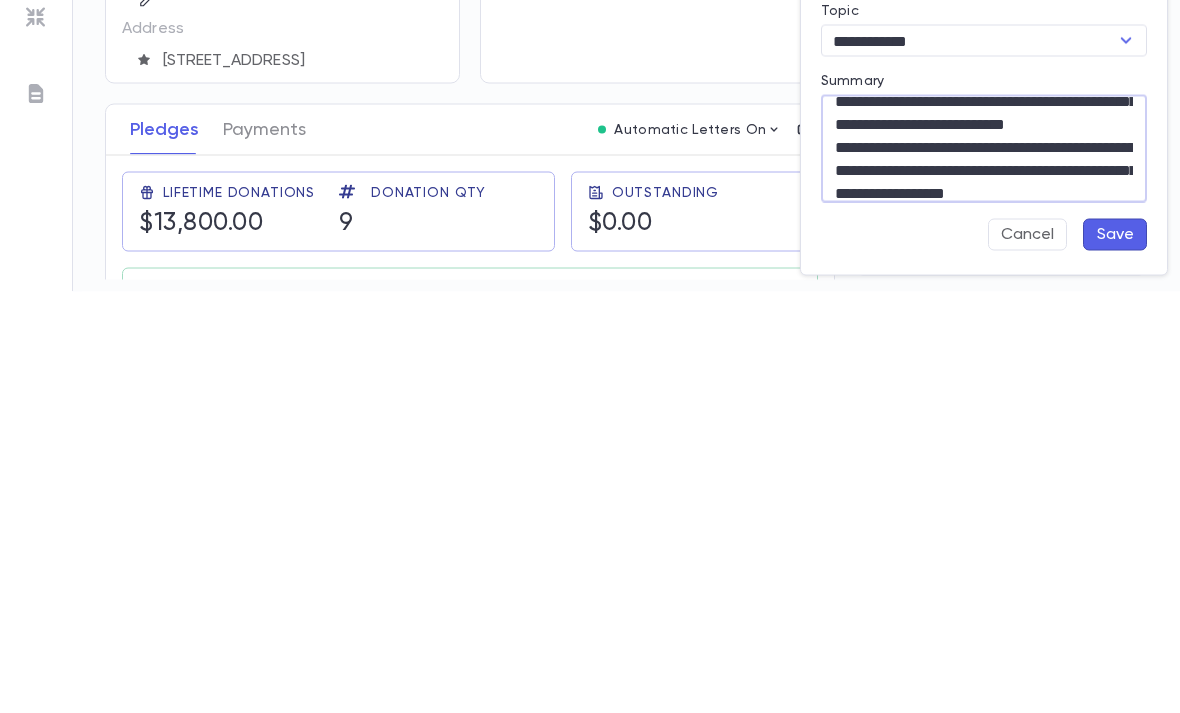 scroll, scrollTop: 59, scrollLeft: 0, axis: vertical 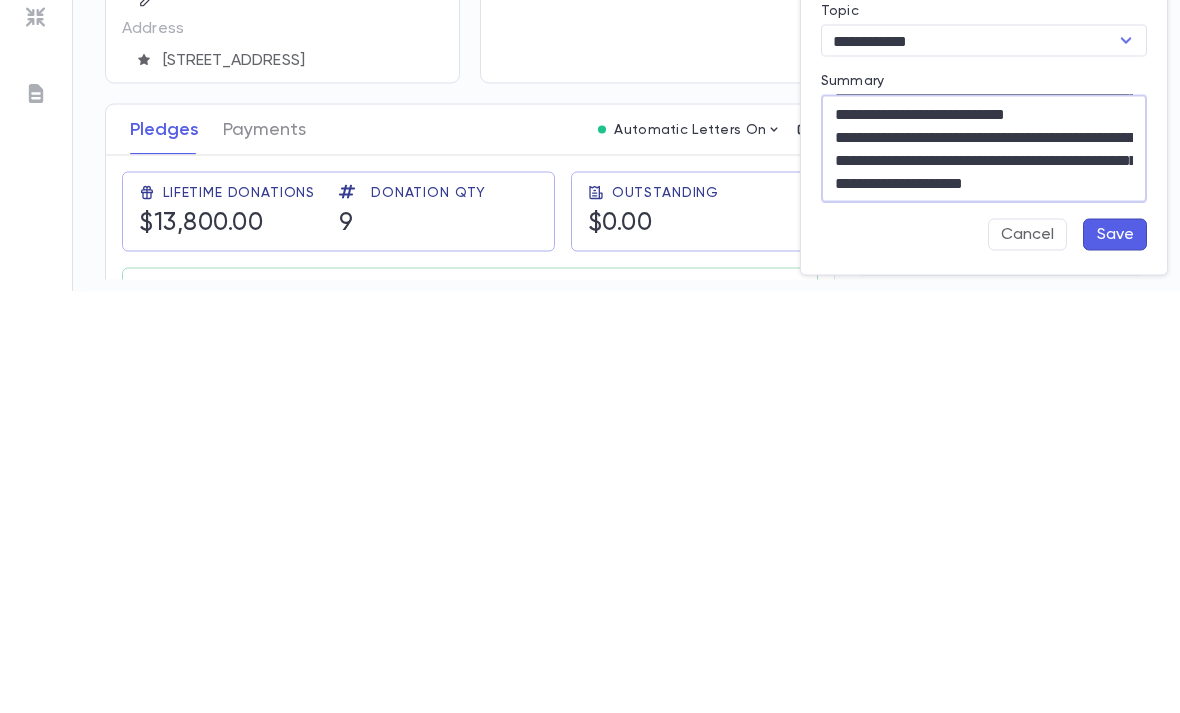 click on "**********" at bounding box center [984, 570] 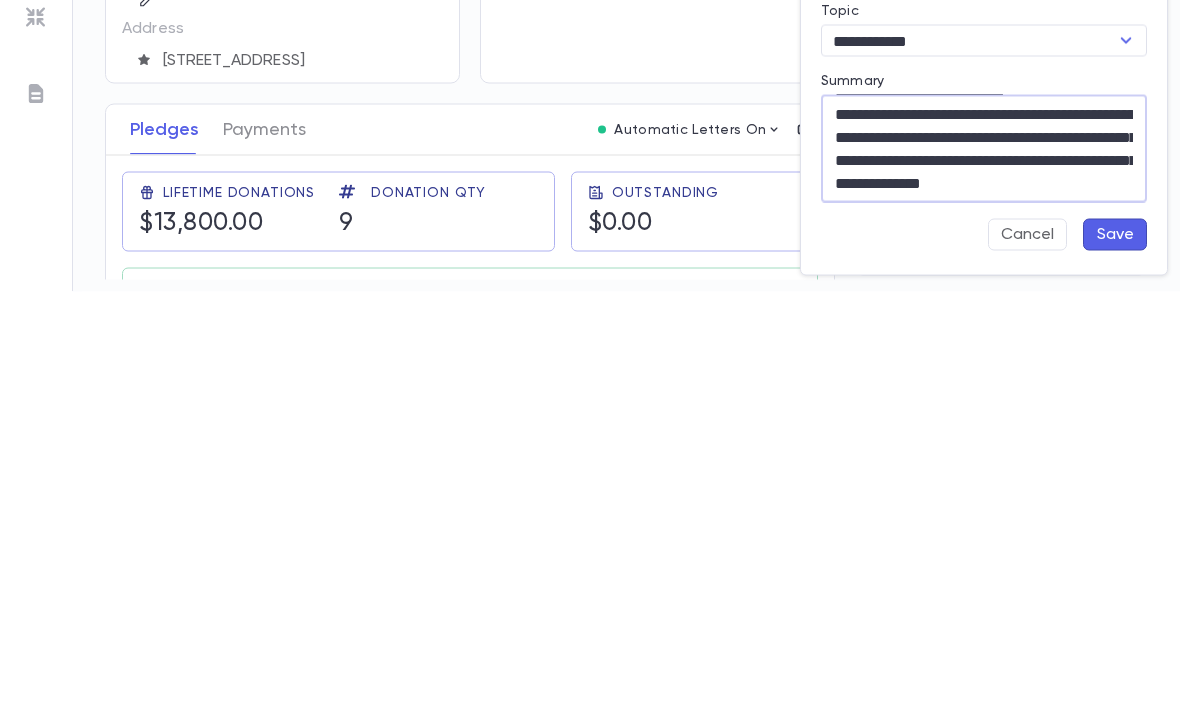 scroll, scrollTop: 85, scrollLeft: 0, axis: vertical 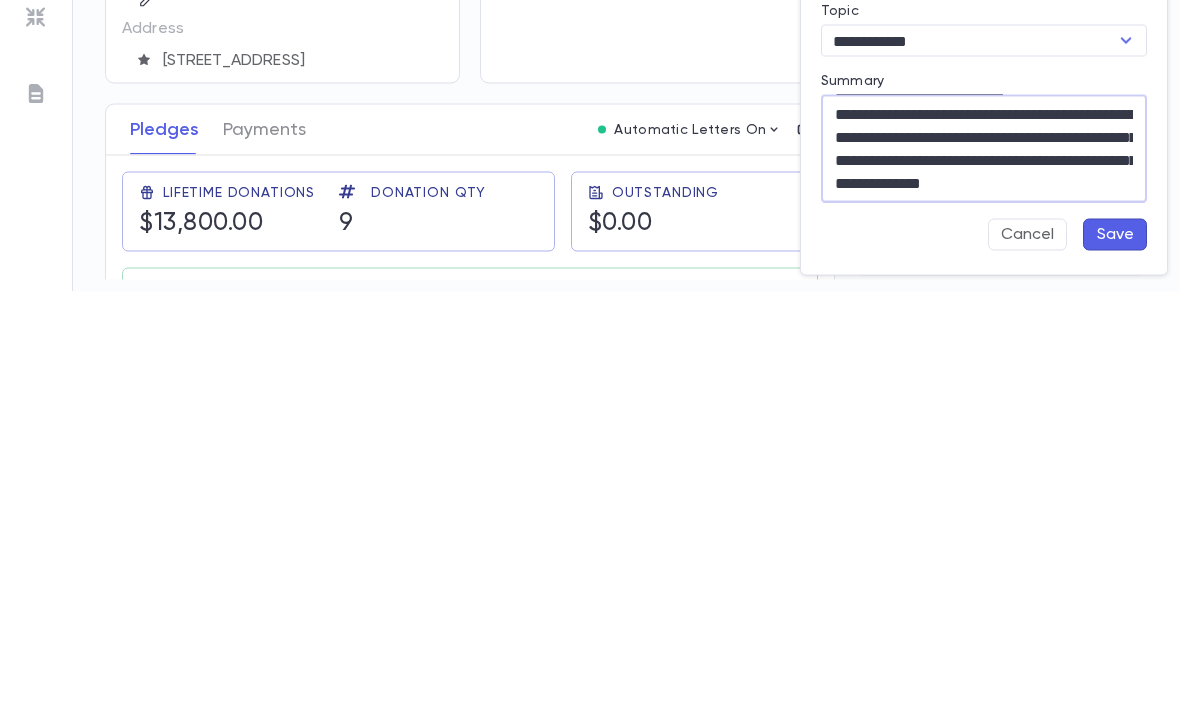 click on "**********" at bounding box center (984, 570) 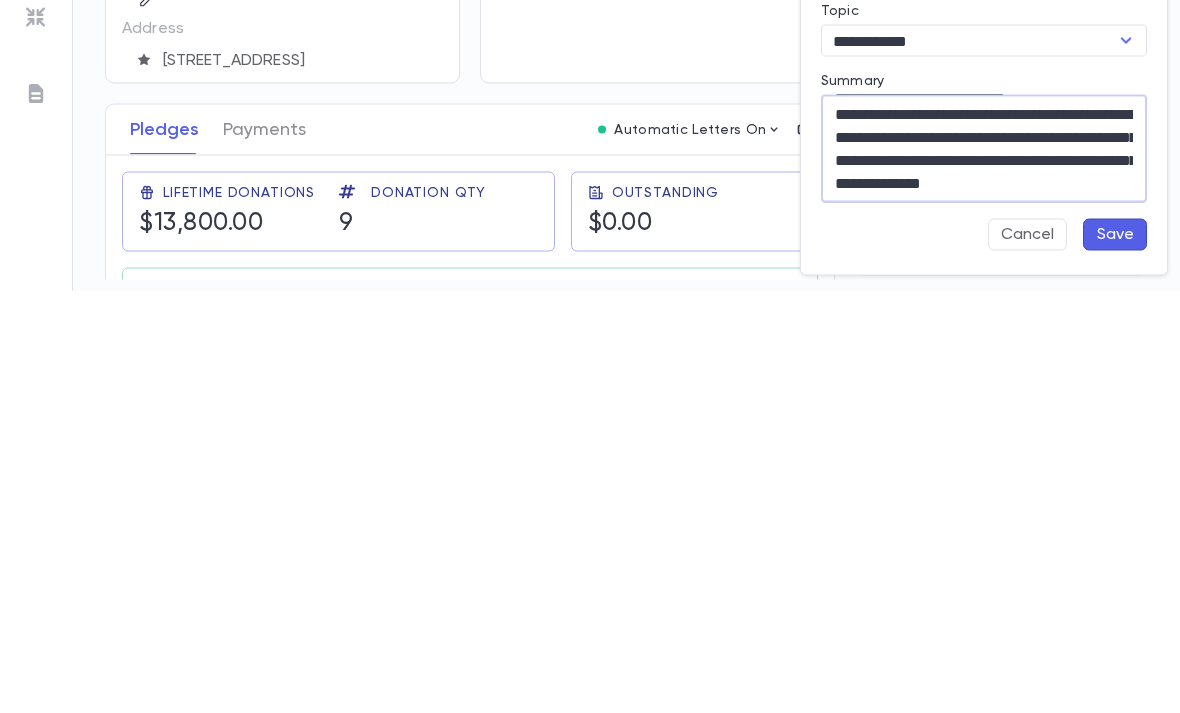 scroll, scrollTop: 115, scrollLeft: 0, axis: vertical 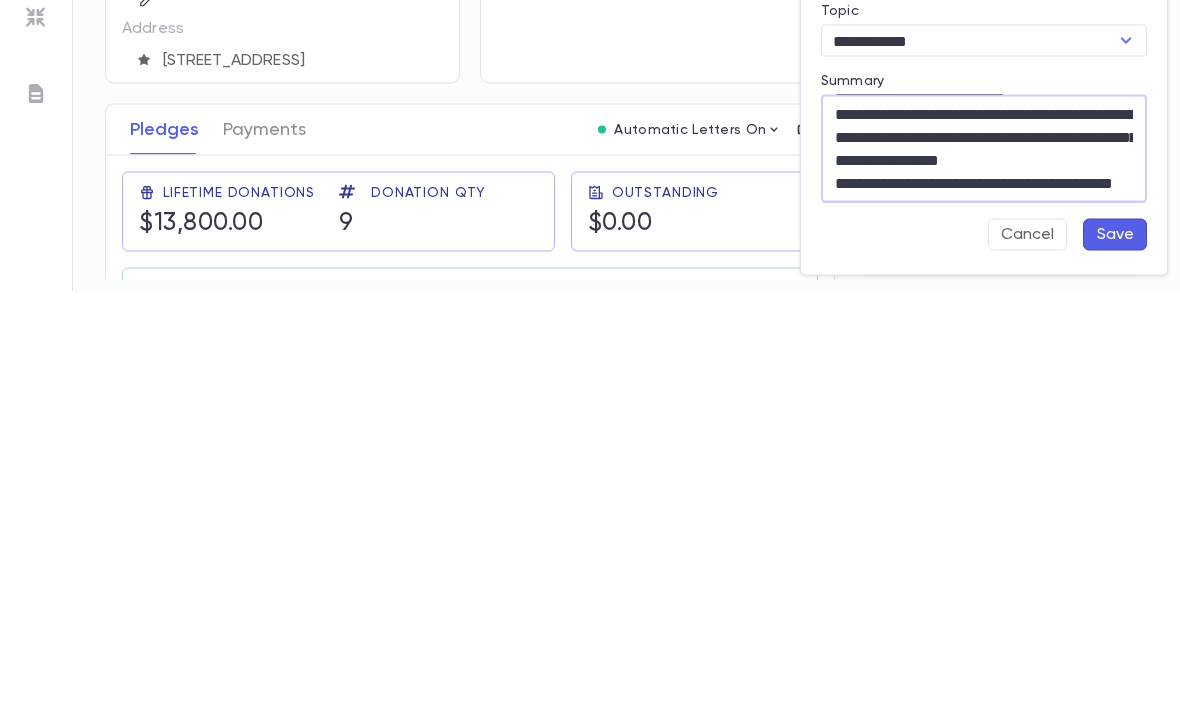 click on "**********" at bounding box center [984, 570] 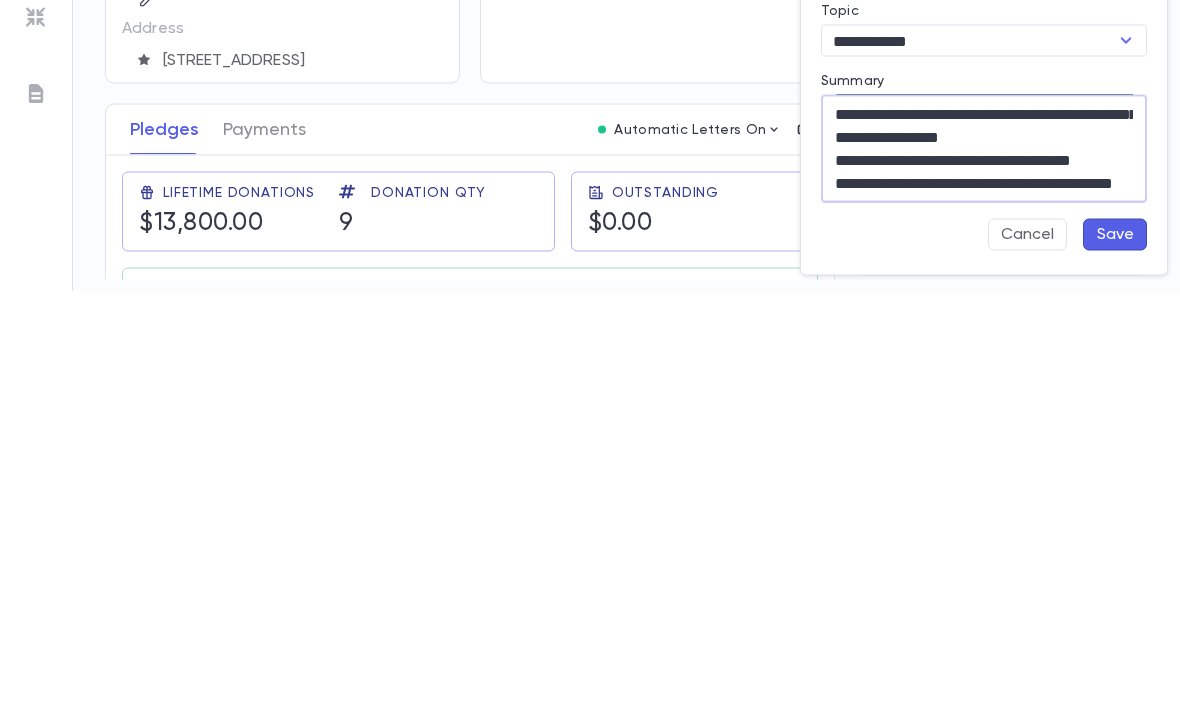 scroll, scrollTop: 128, scrollLeft: 0, axis: vertical 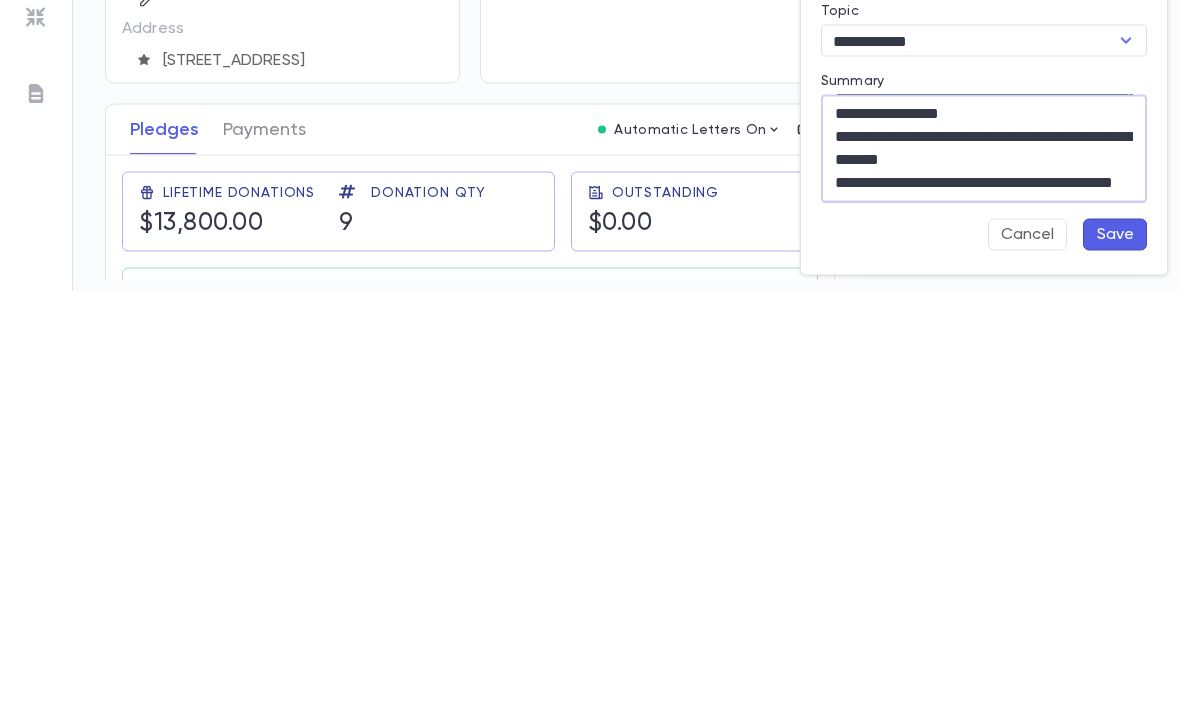 click on "**********" at bounding box center (984, 570) 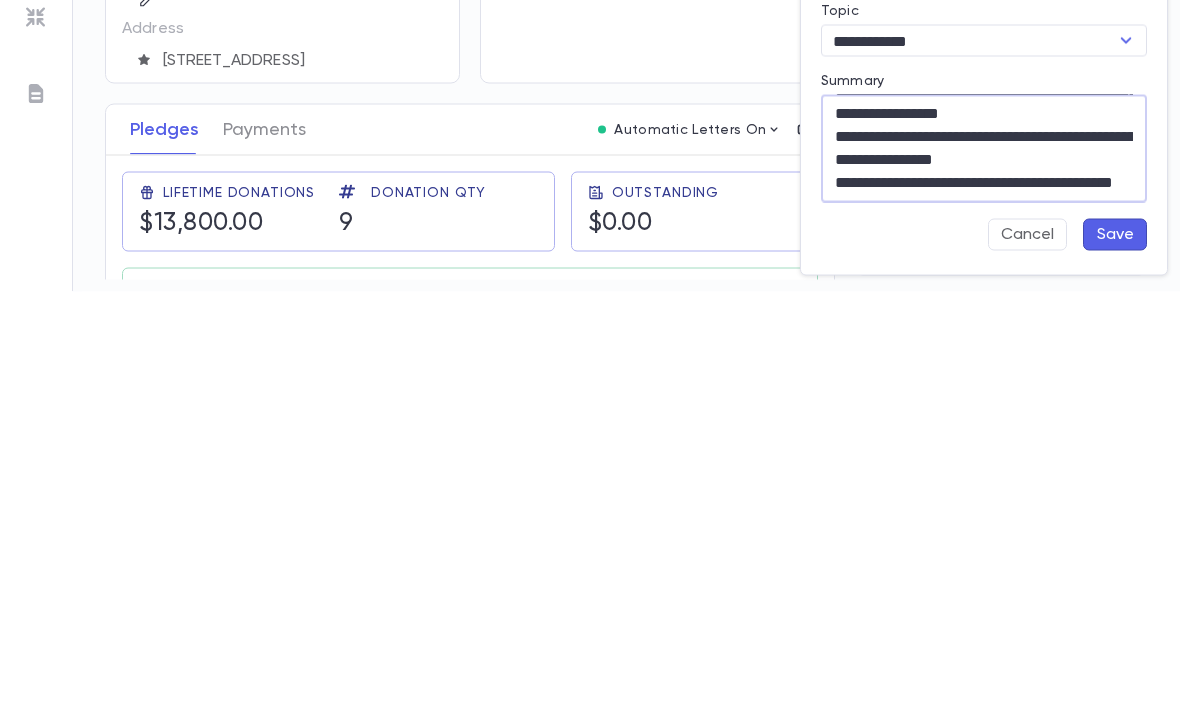 click on "**********" at bounding box center [984, 570] 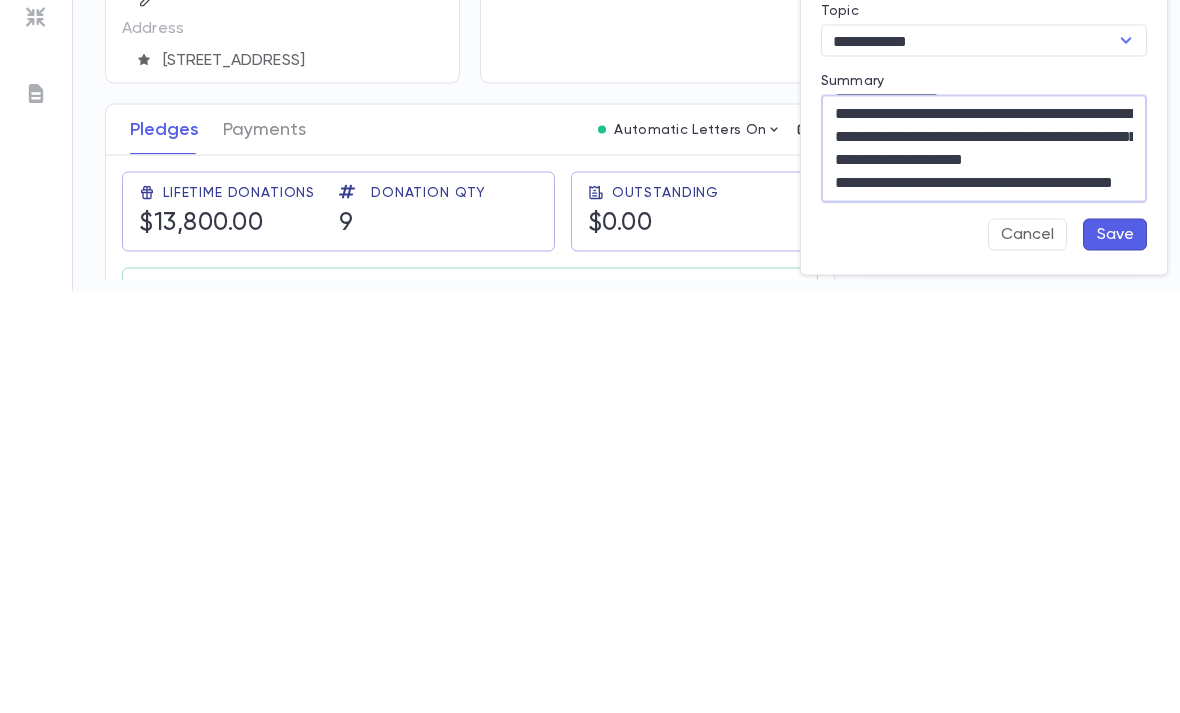 scroll, scrollTop: 174, scrollLeft: 0, axis: vertical 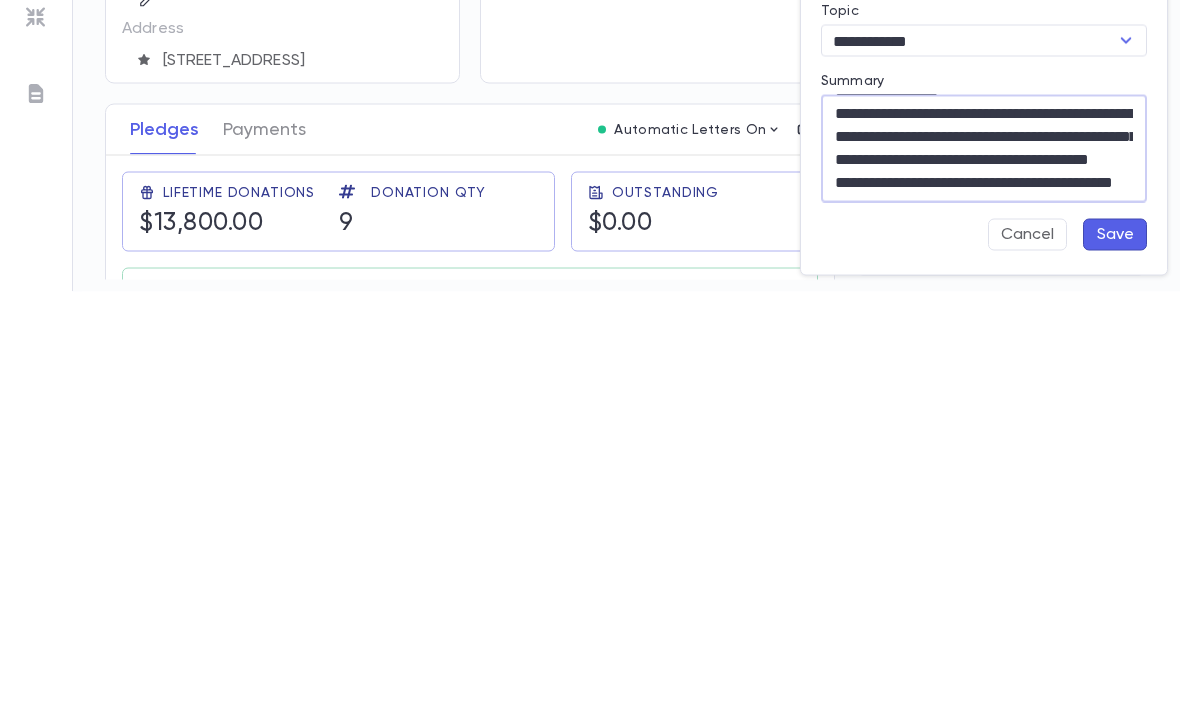 type on "**********" 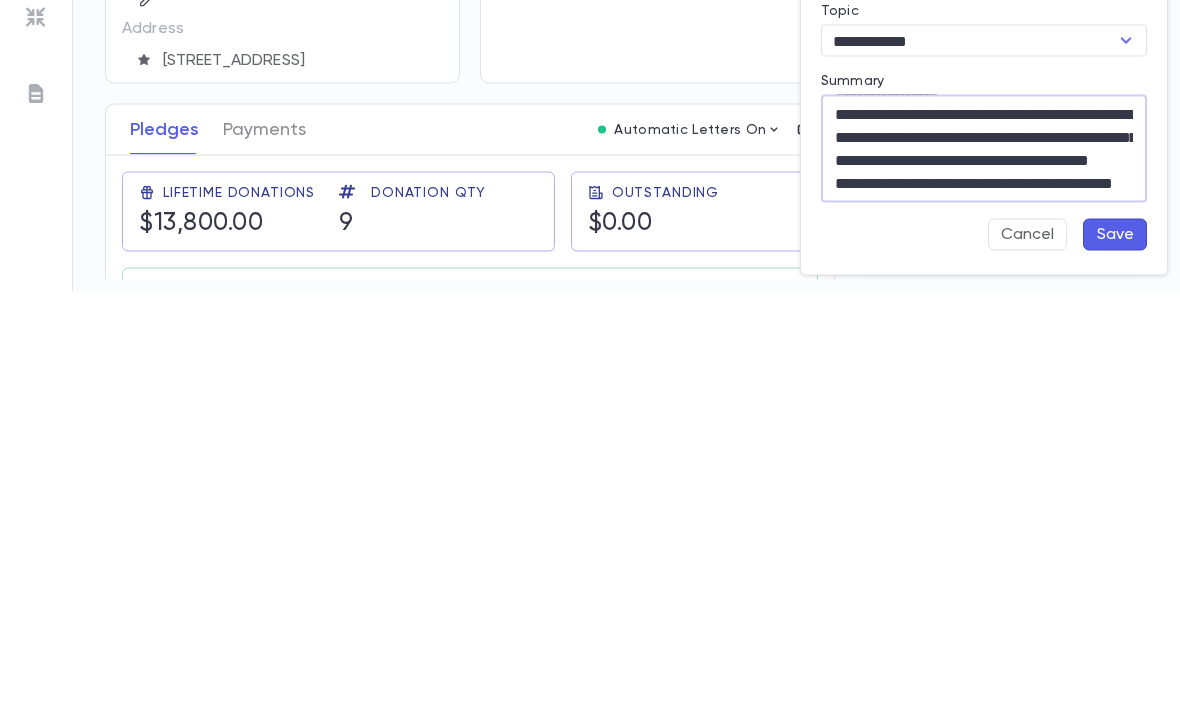 click on "Save" at bounding box center (1115, 656) 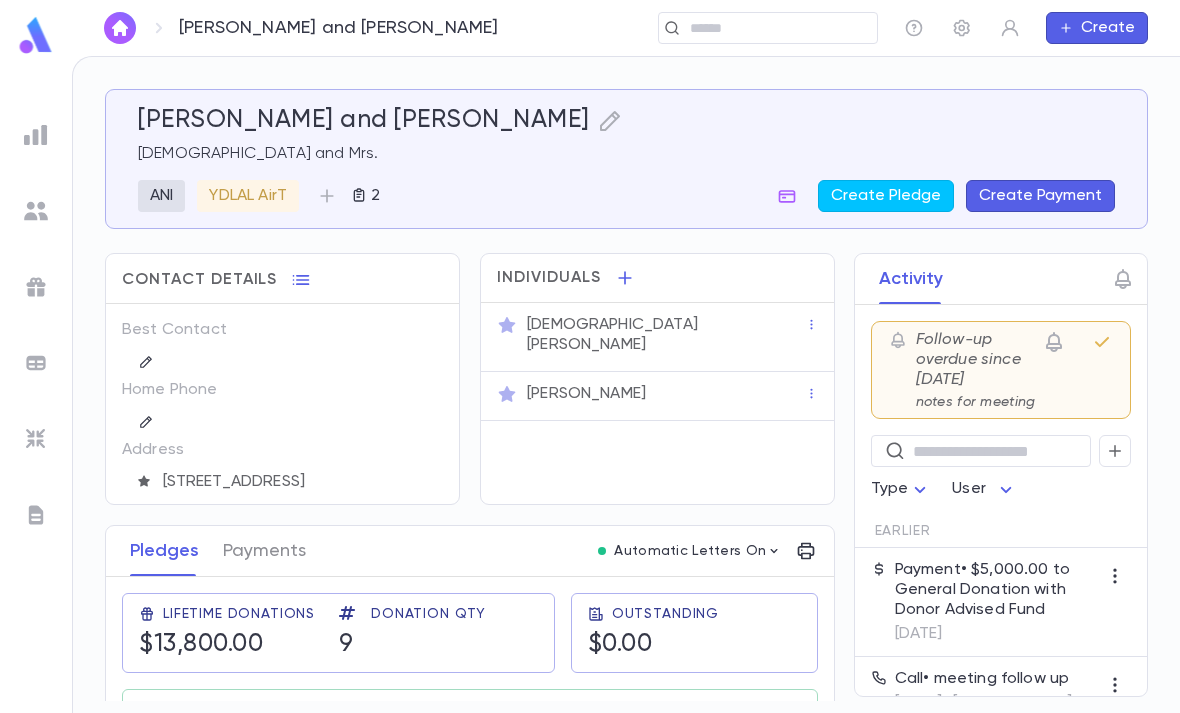 click at bounding box center [36, 135] 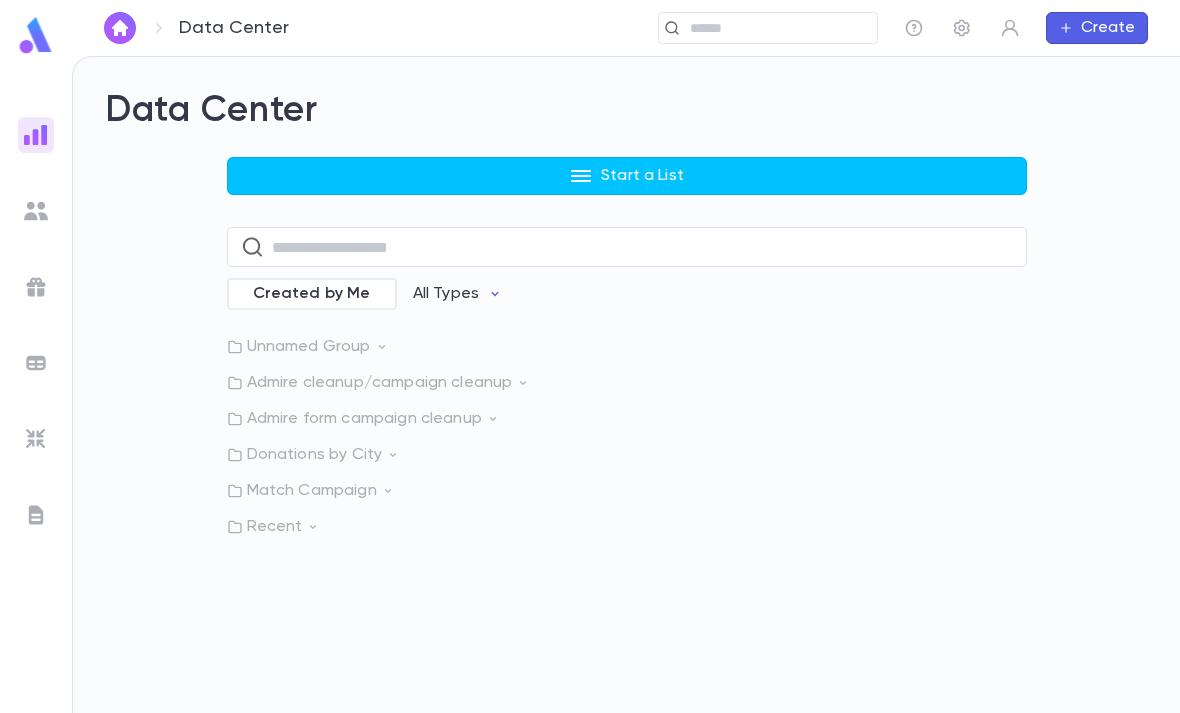click on "Start a List" at bounding box center (627, 176) 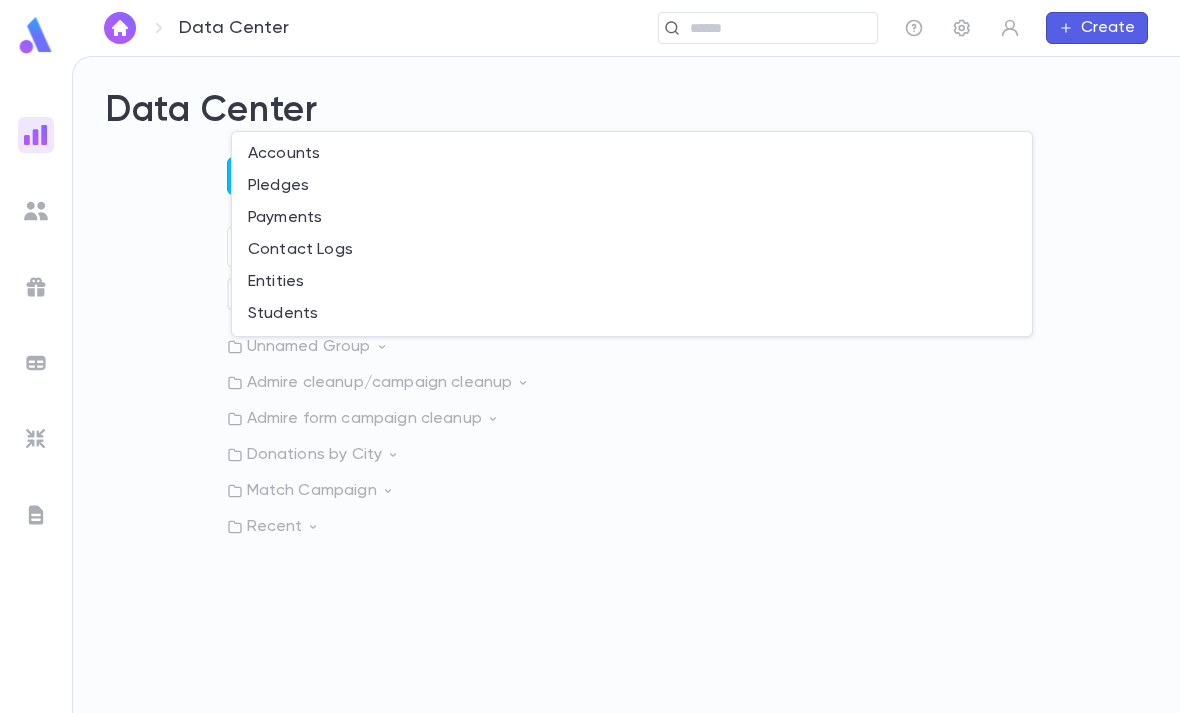 click on "Accounts" at bounding box center [632, 154] 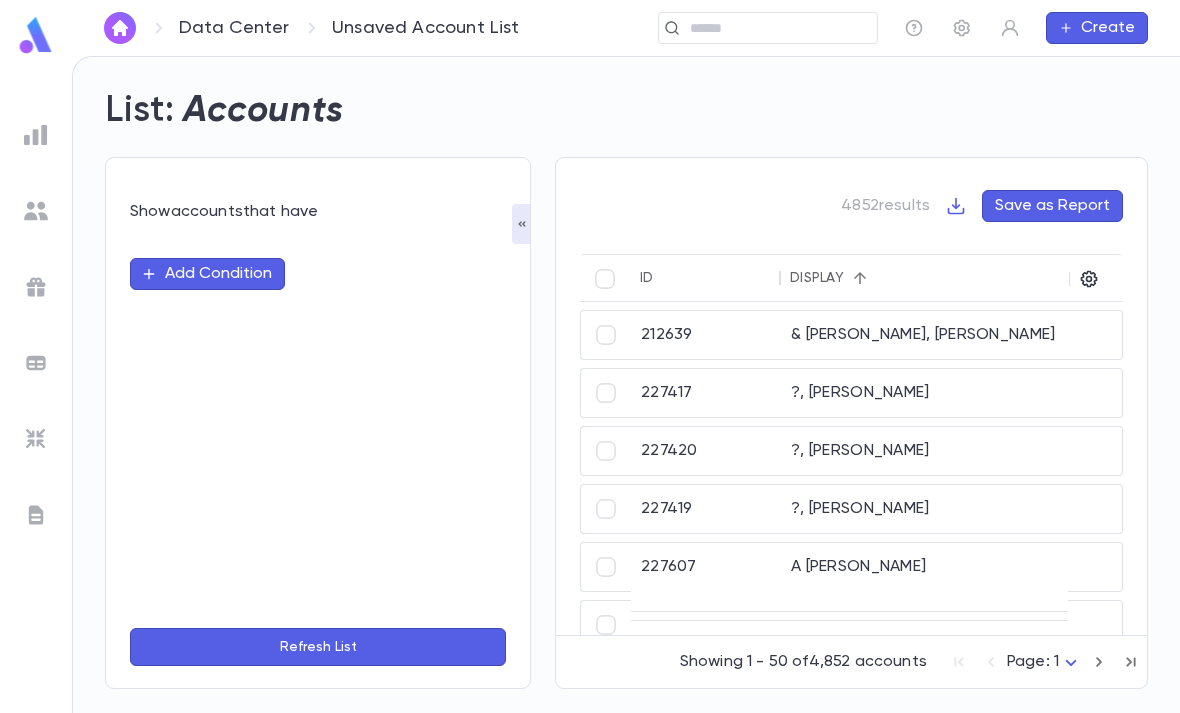 click on "Add Condition" at bounding box center [207, 274] 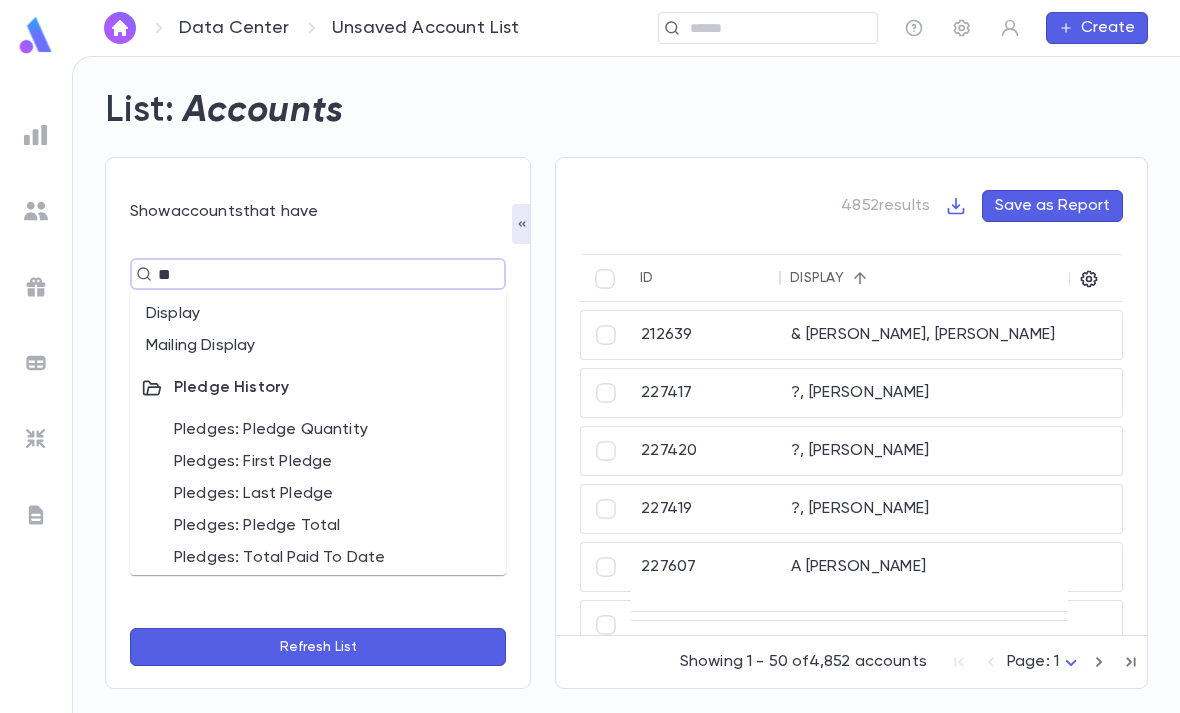 type on "***" 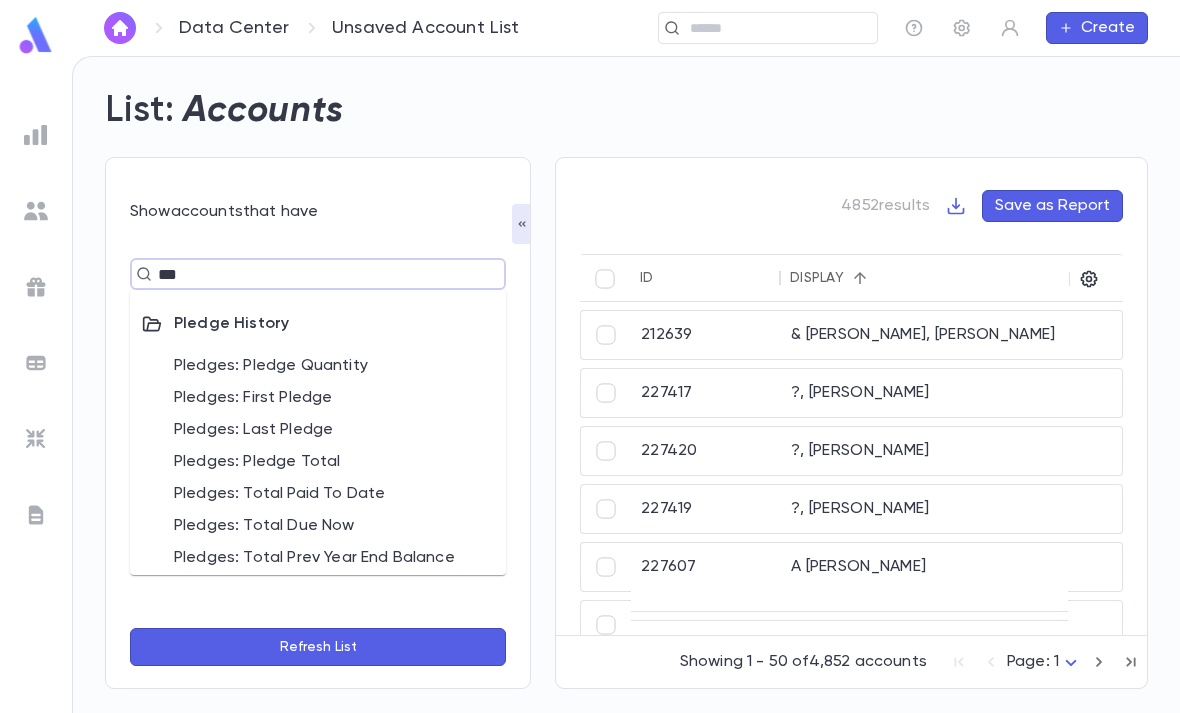 click on "Pledges: Pledge Quantity" at bounding box center [318, 366] 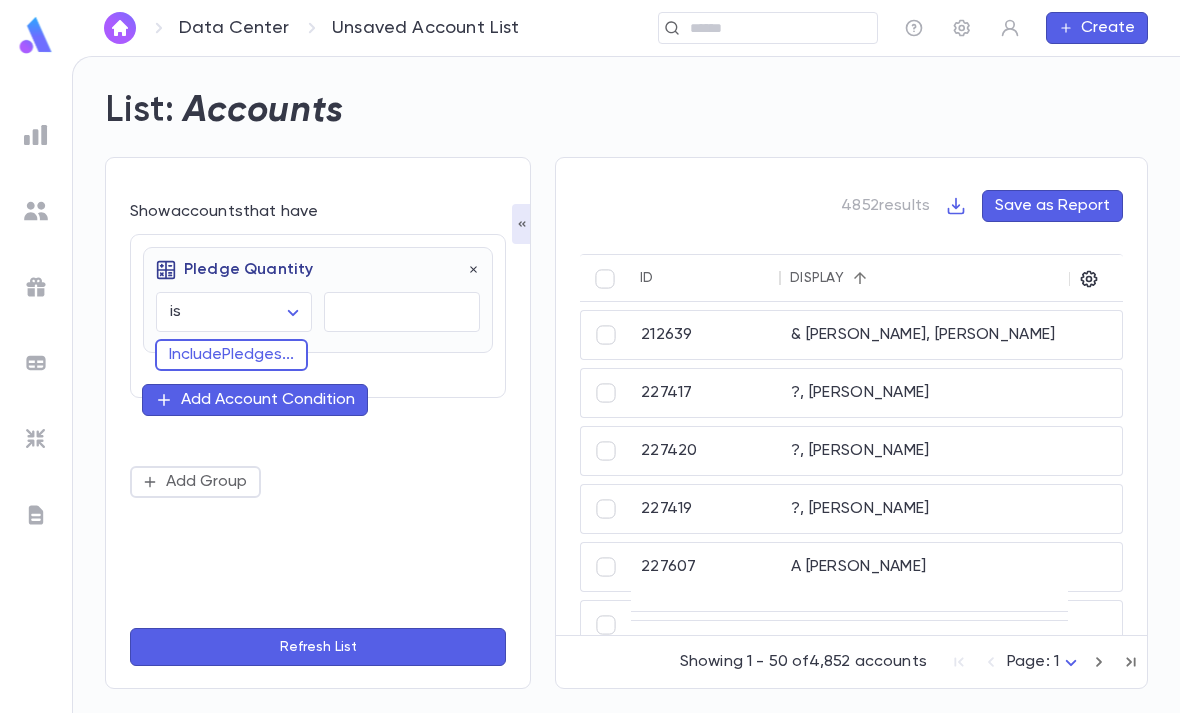 click on "Data Center Unsaved Account List ​  Create List:  Accounts Show  accounts  that have Pledge Quantity is ****** ​ ​ Include  Pledges ...   Add Account Condition Add Group Refresh List 4852  results Save as Report ID Display Titles Associations Street Address City State Zip Best Phone Number His Cell Numbers Her Cell Numbers 212639 & Shuky, Yitzchok 1 Clover Way Manchester NJ 08759 (732) 732-1732 227417 ?, Daniel 227420 ?, Daniel 227419 ?, Moshe 227607 A Tropper, Moshe 12702 Emelita St Valley Village CA 91607 (818) 395-3294 212328 Aa, Anonymous 133923 Abadi, Mike 700 Cedarbridge Ave, 7 Lakewood NJ 8701 134134 Abaei, Aviel 2706 Geartner Rd Baltimore MD 21209 105311 Abbe, Elihu Rabbi and Mrs. 2508 Steele Rd, Steele Rd Baltimore MD 21209 (347) 216-0527 105312 Abberbock, Raphael Mr. 6008 Berkeley Avenue Baltimore MD 21209 (917) 747-2303 212513 Abbou, Amanda 105 Monmouth Rd Elizabeth NJ 07208 97399788 Showing   1 - 50   of  4,852   accounts Page: 1 * Profile Log out Account Pledge Payment Download CSV" at bounding box center [590, 384] 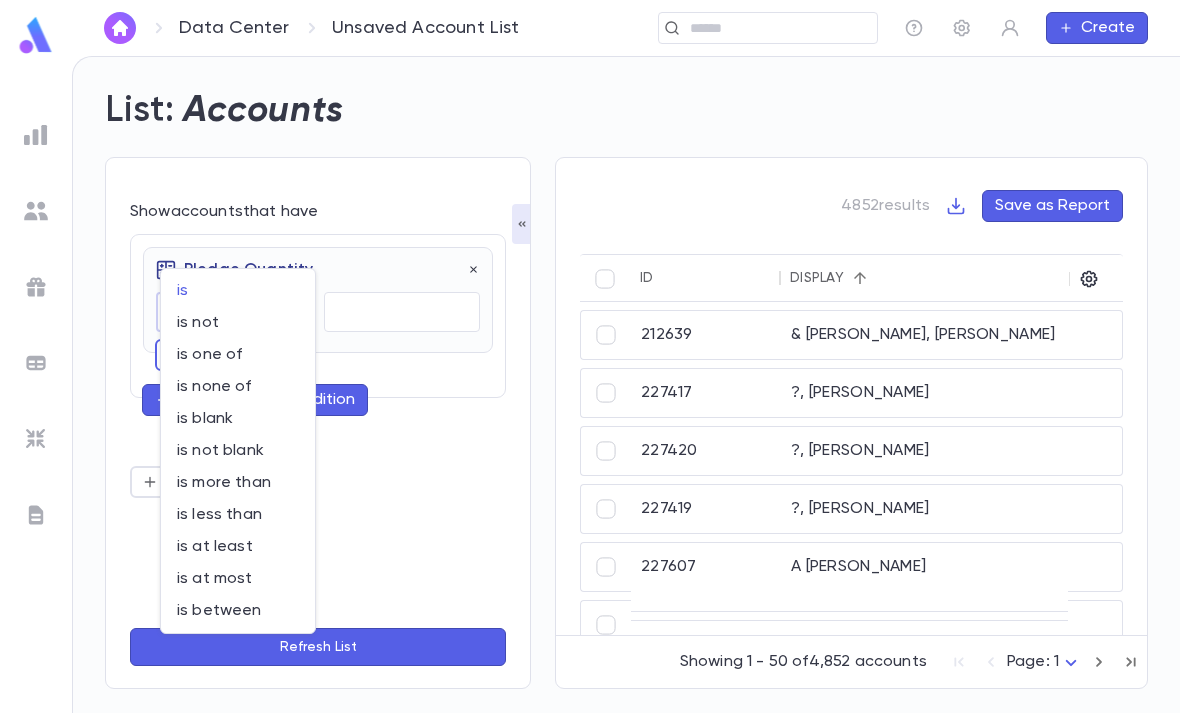 click on "is at least" at bounding box center (238, 547) 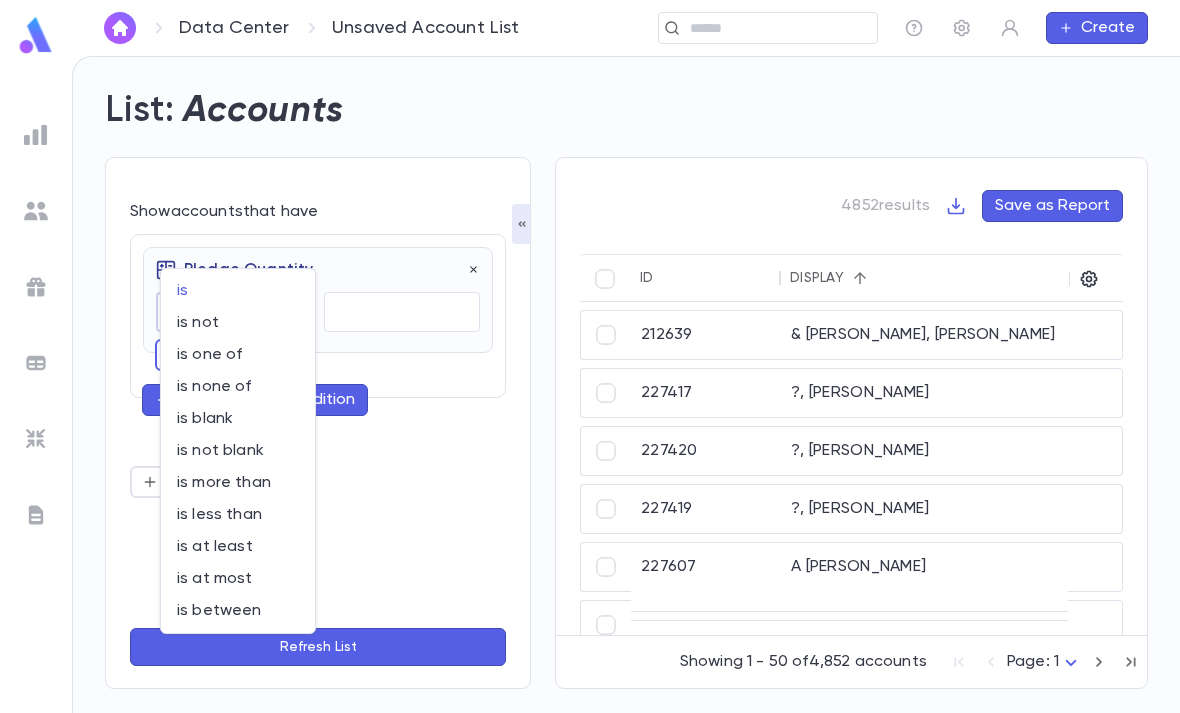 type on "**********" 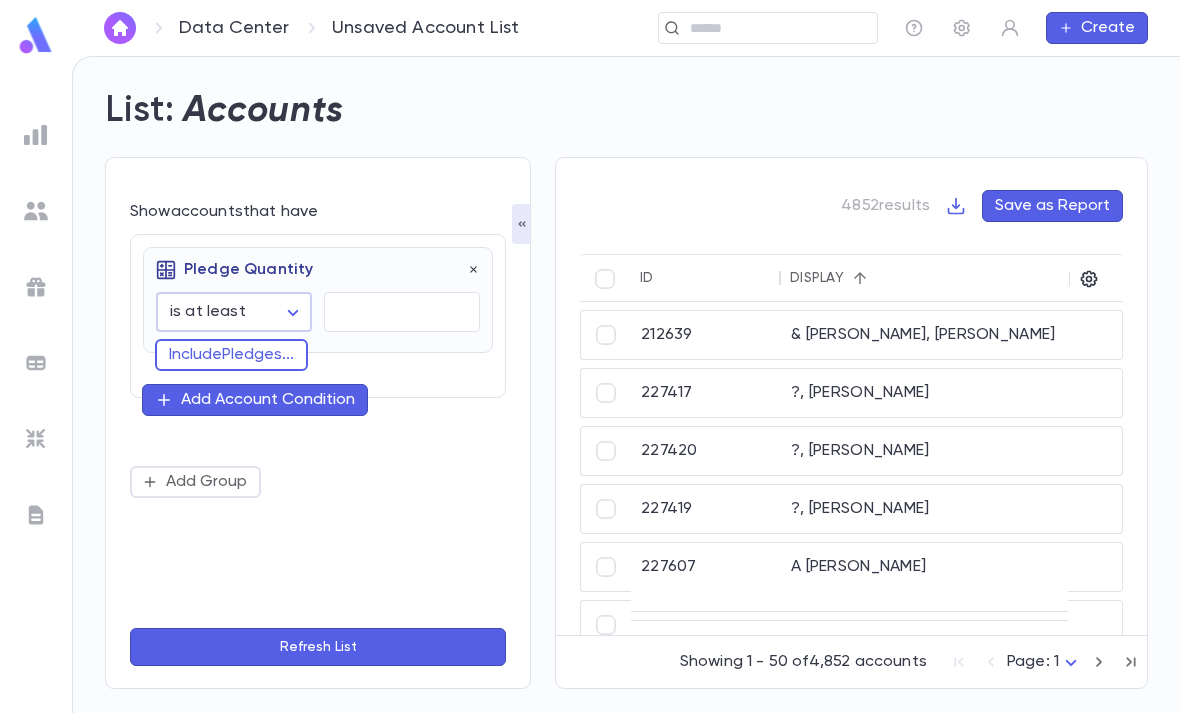 click at bounding box center [402, 312] 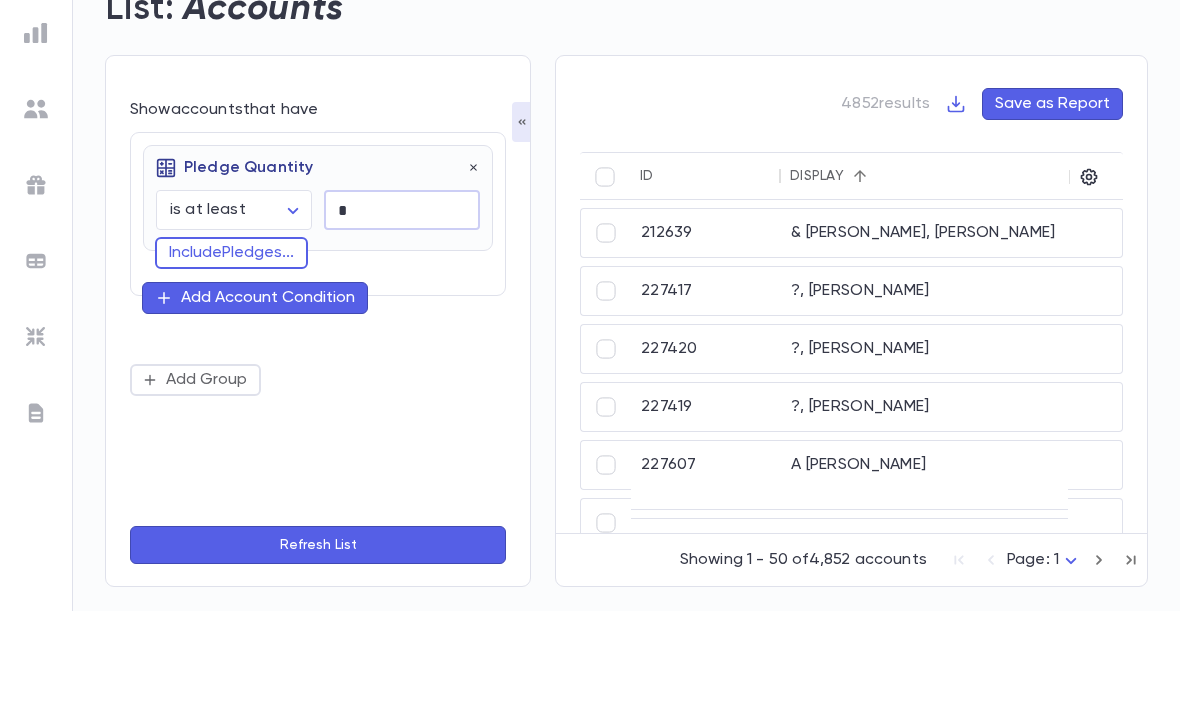 type on "*" 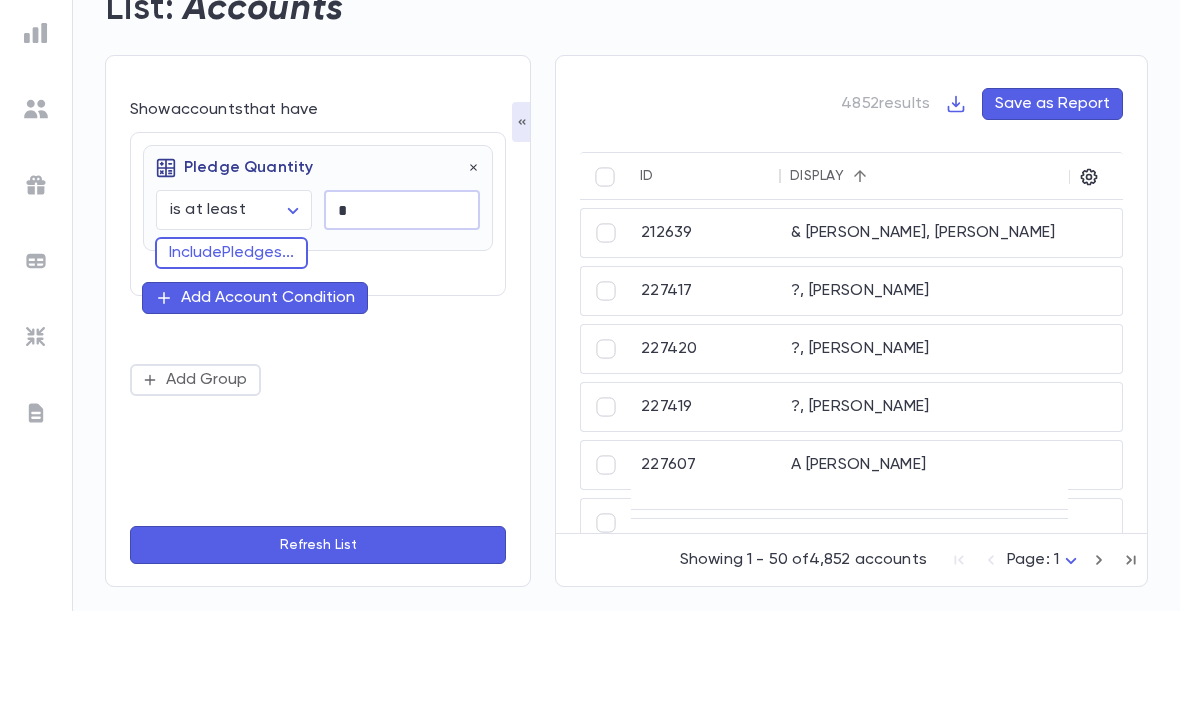 click on "Include  Pledges ..." at bounding box center (231, 355) 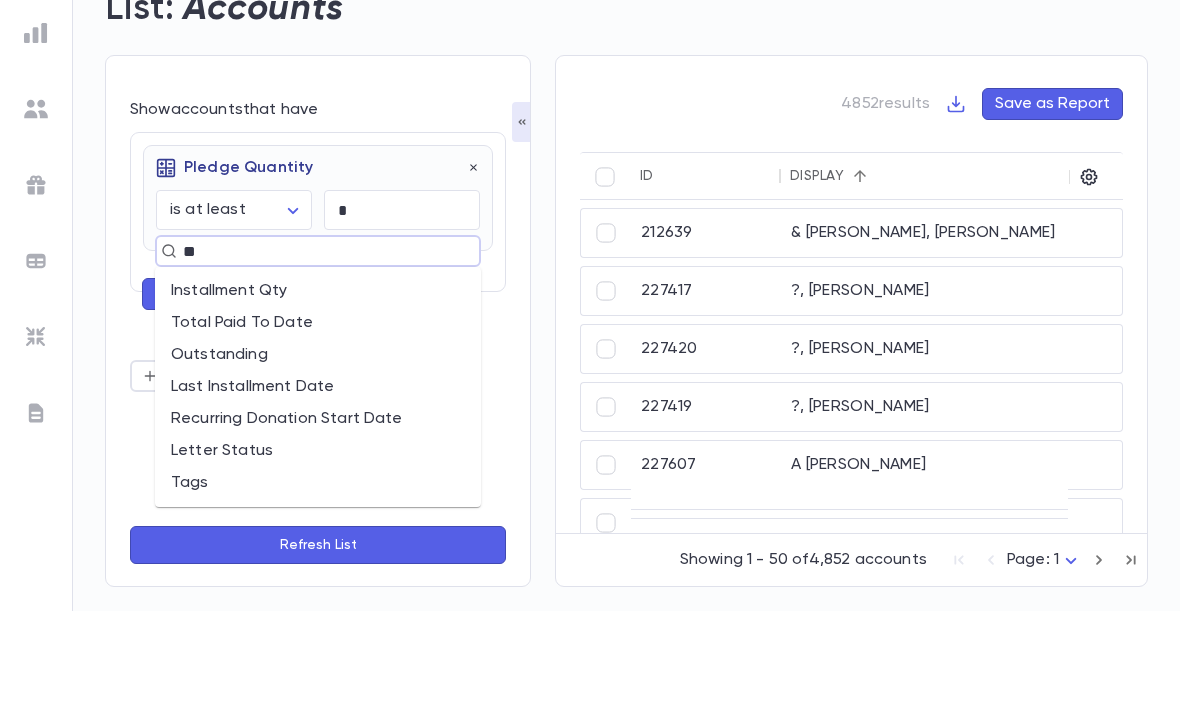 type on "***" 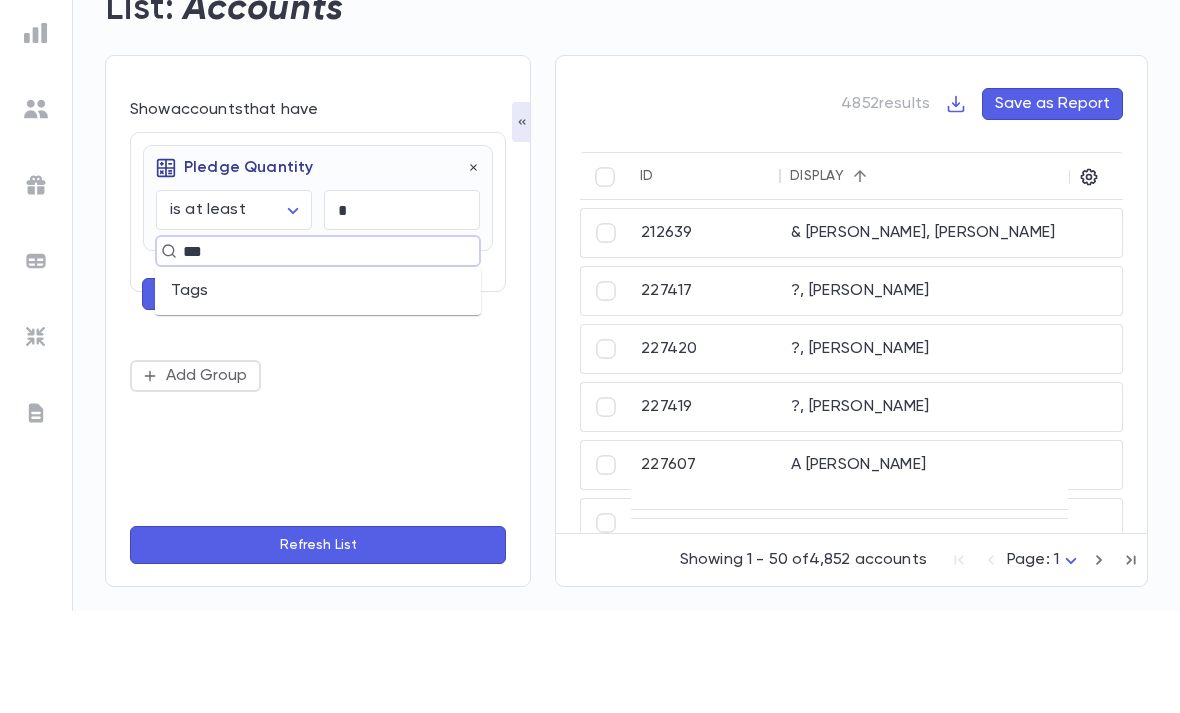 click on "Tags" at bounding box center [318, 393] 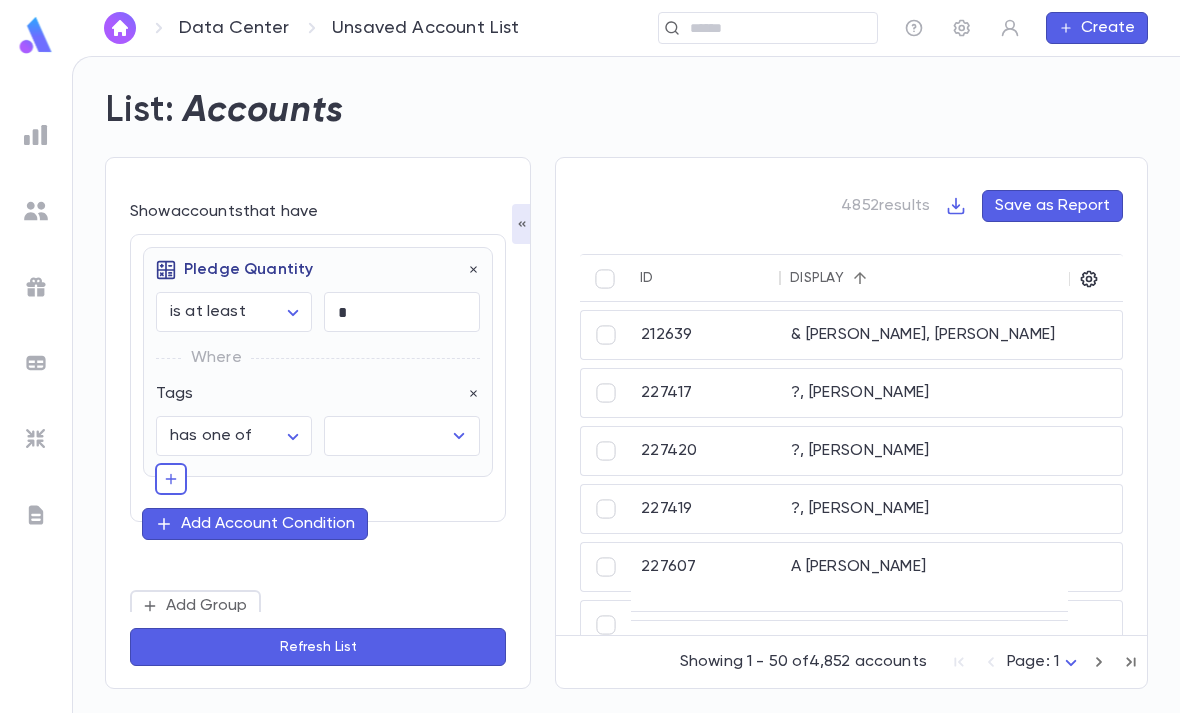 click at bounding box center [387, 436] 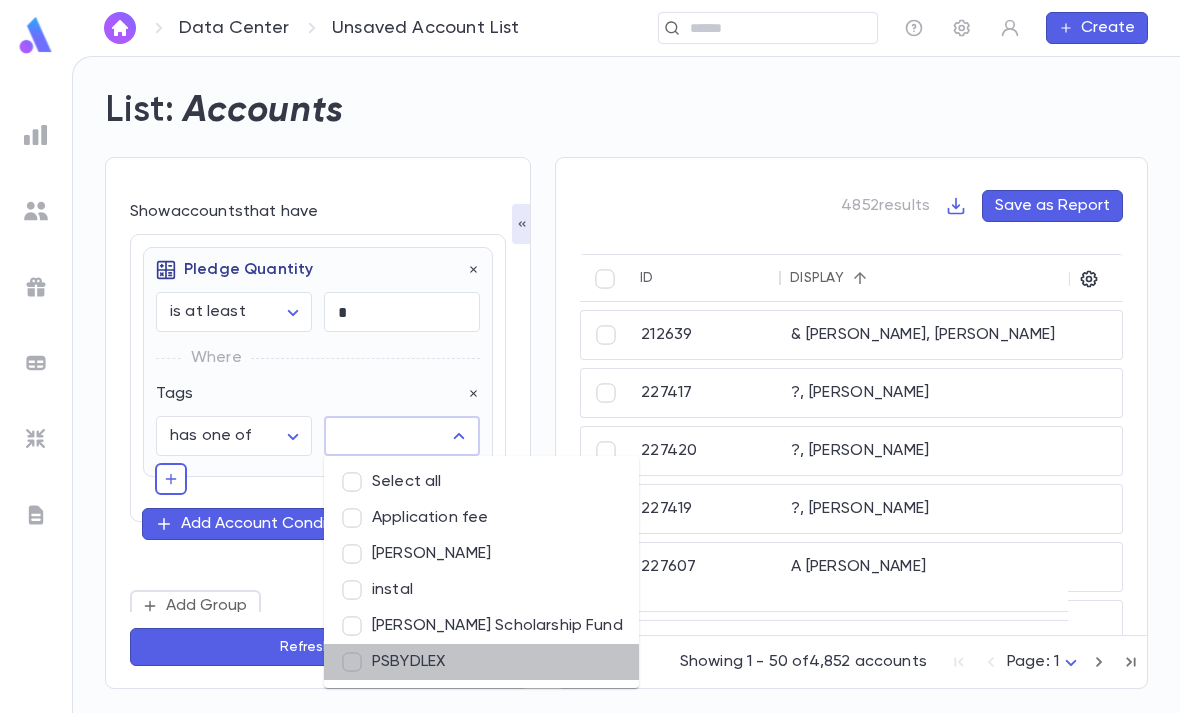 click on "PSBYDLEX" at bounding box center [481, 662] 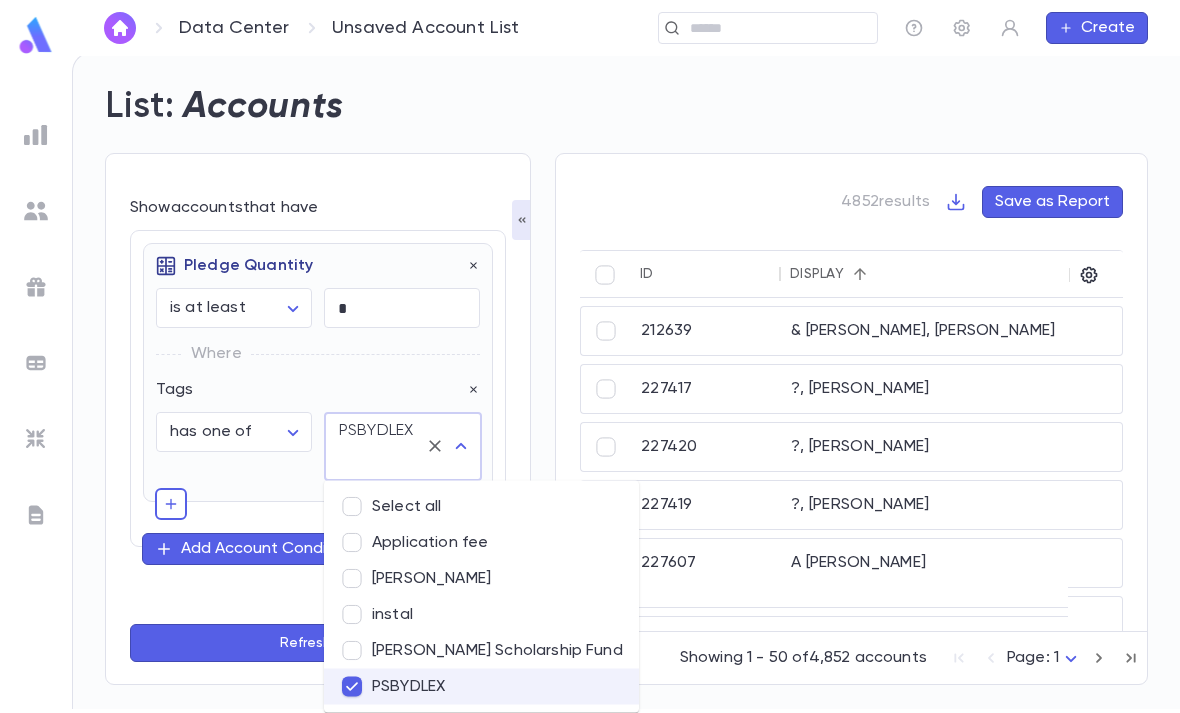 click on "**********" at bounding box center [318, 372] 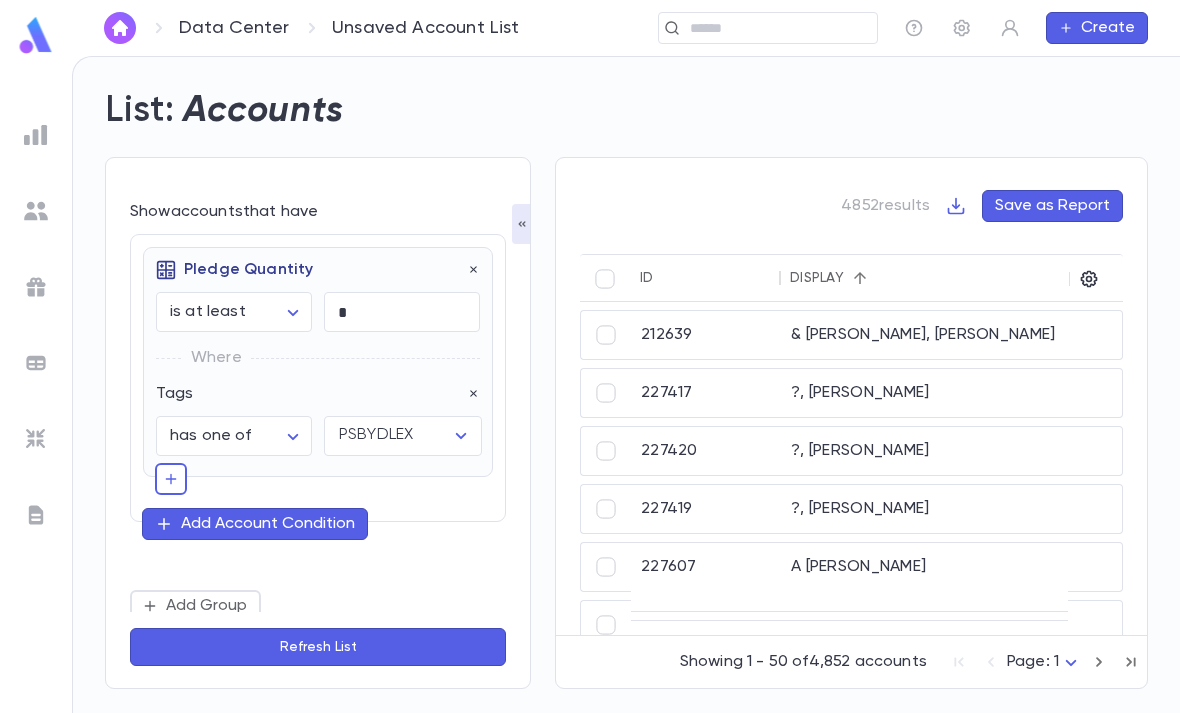 click 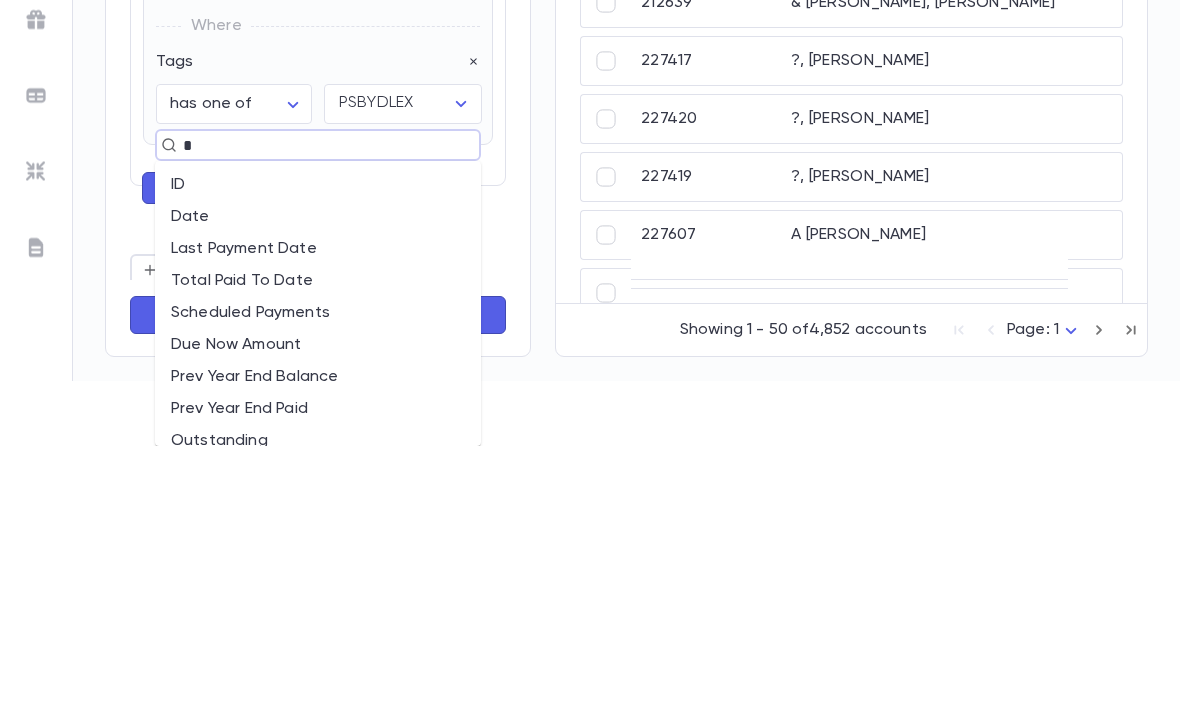 type on "**" 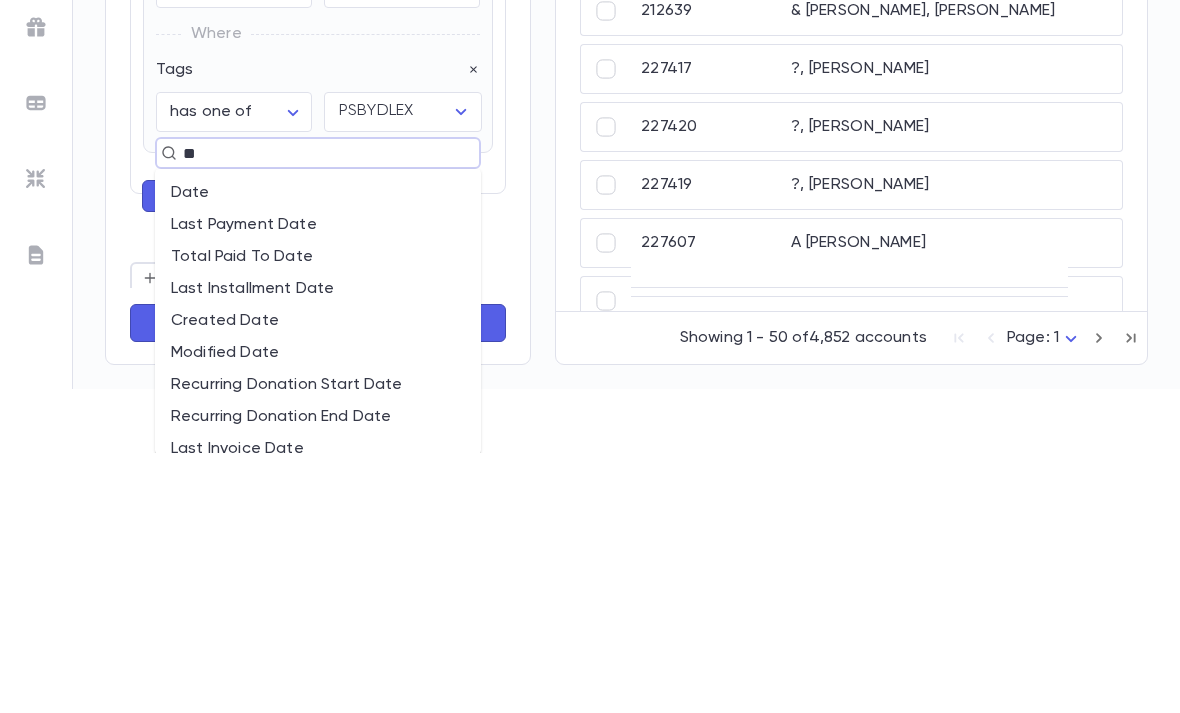 click on "Date" at bounding box center (318, 453) 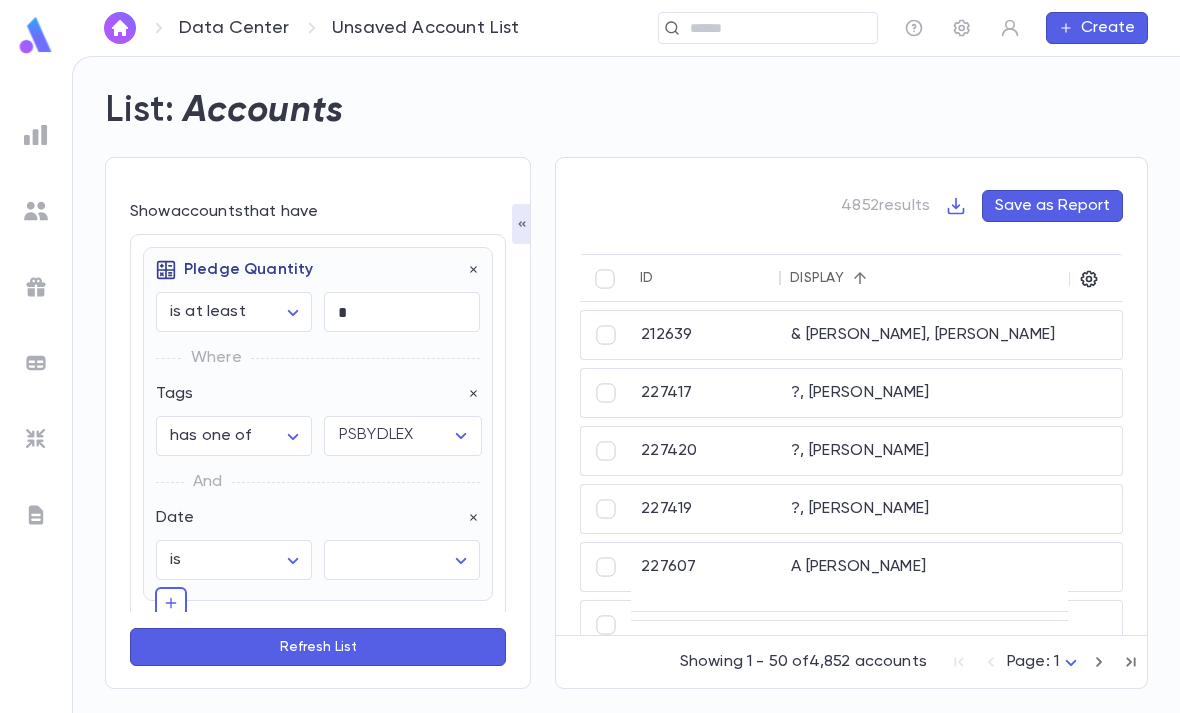 click on "**********" at bounding box center (590, 384) 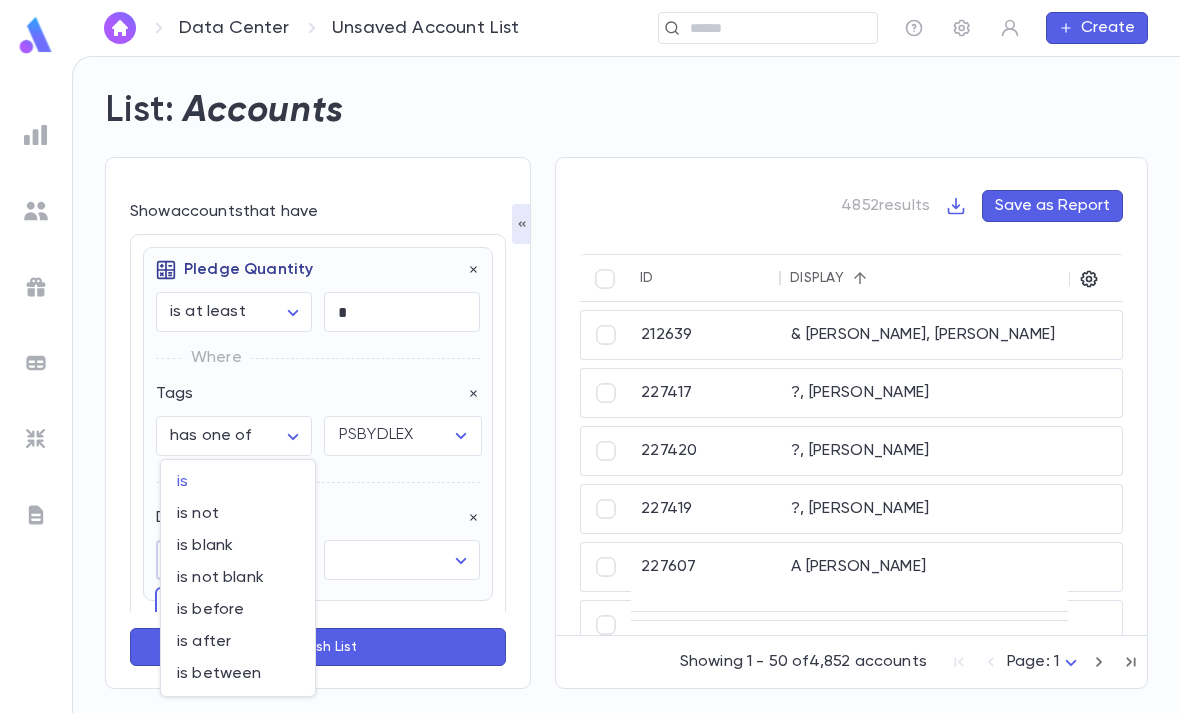 click on "is between" at bounding box center (238, 674) 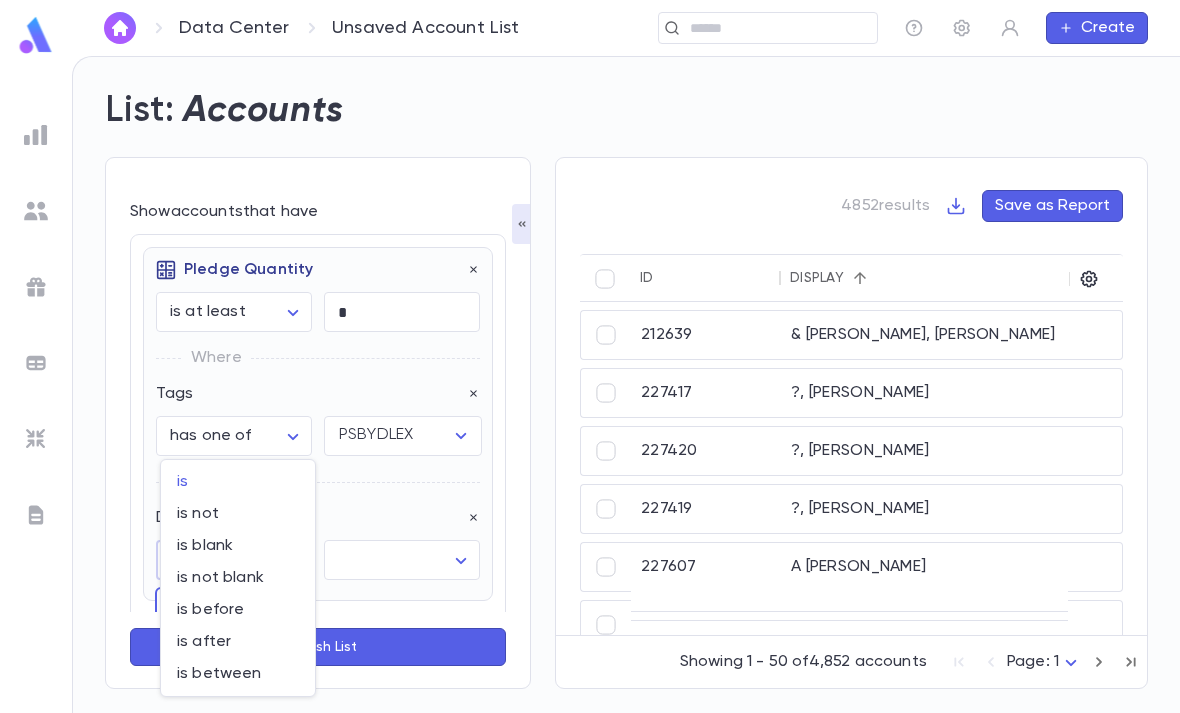 type on "*******" 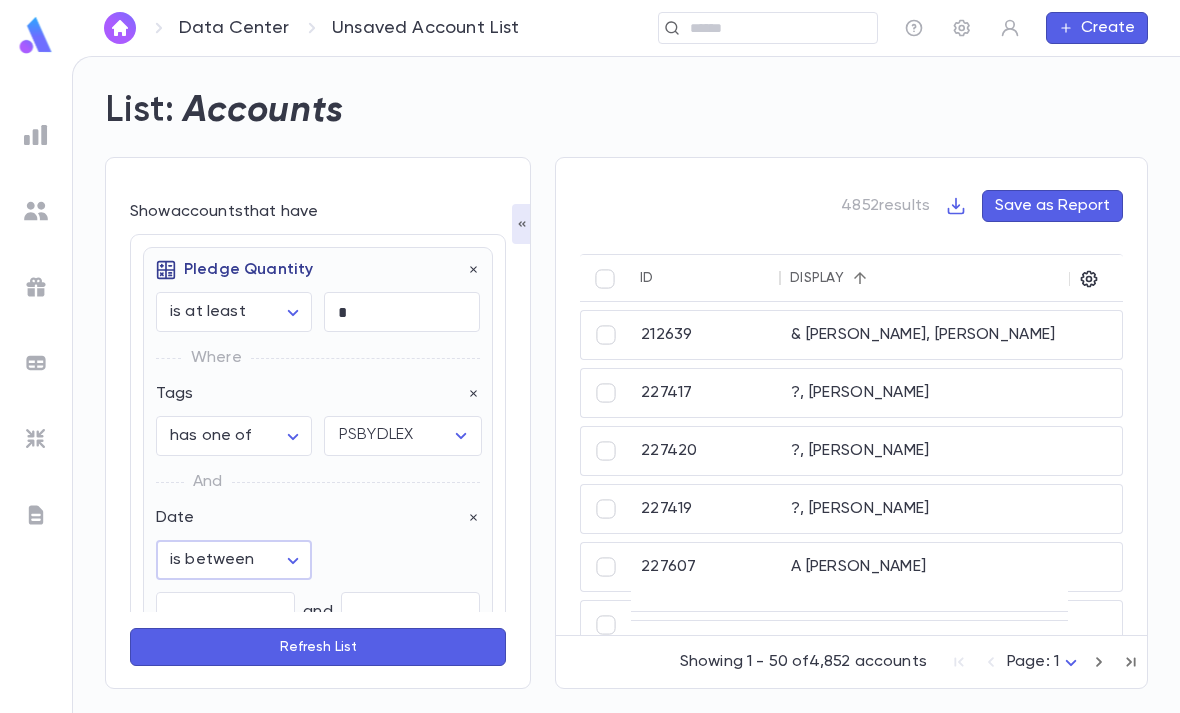 click at bounding box center [225, 612] 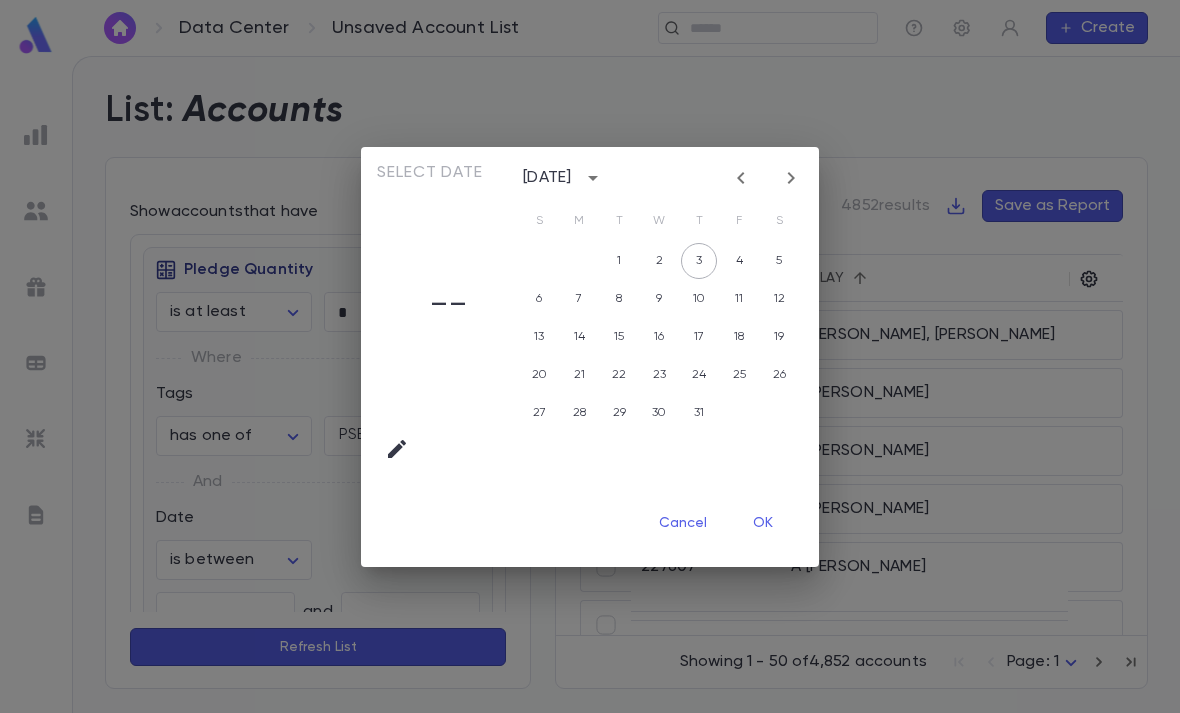 click 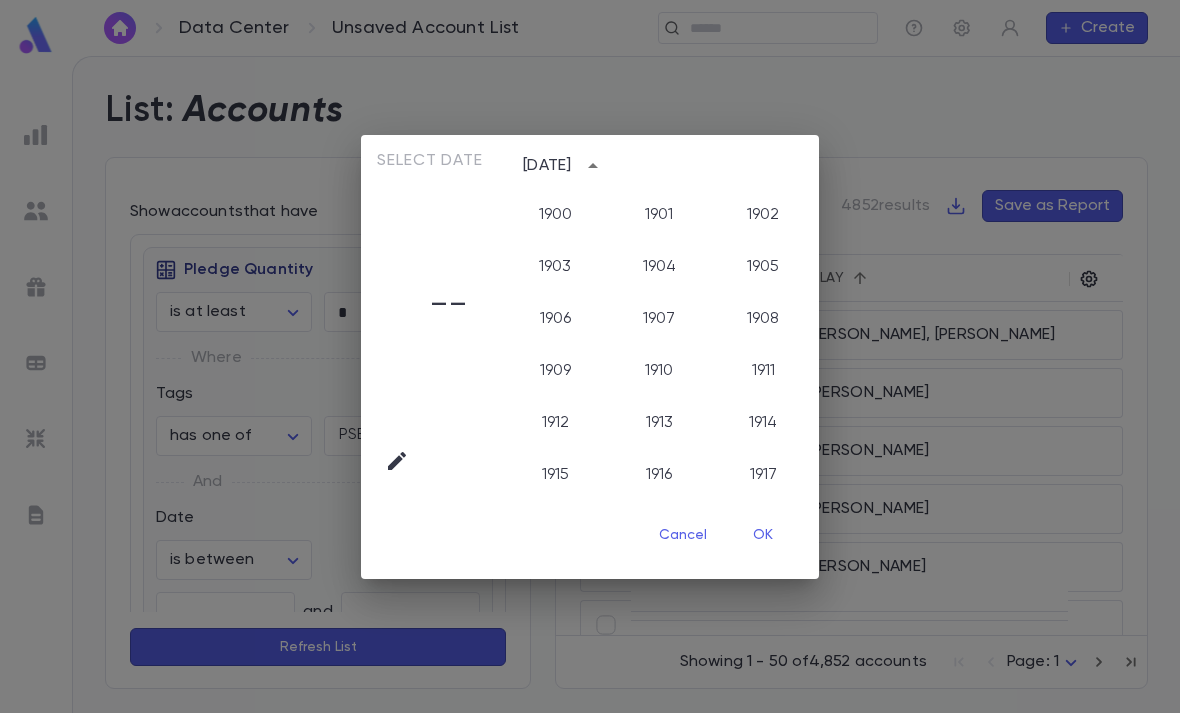 scroll, scrollTop: 2006, scrollLeft: 0, axis: vertical 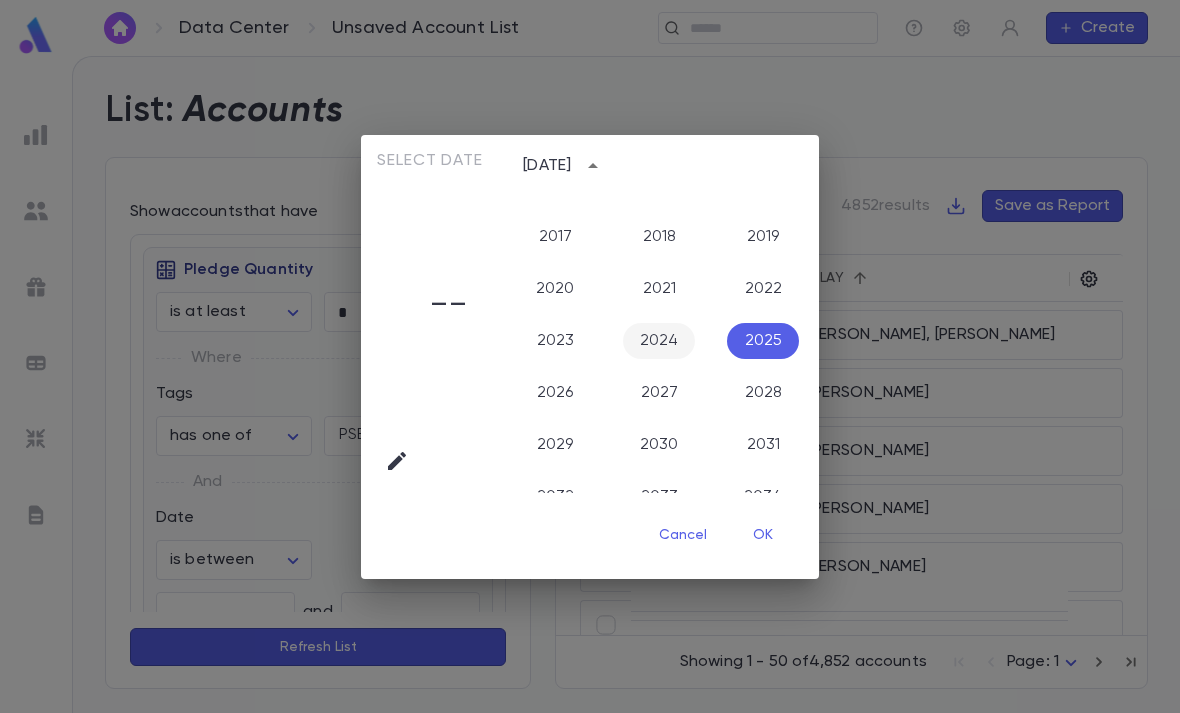 click on "2024" at bounding box center (659, 341) 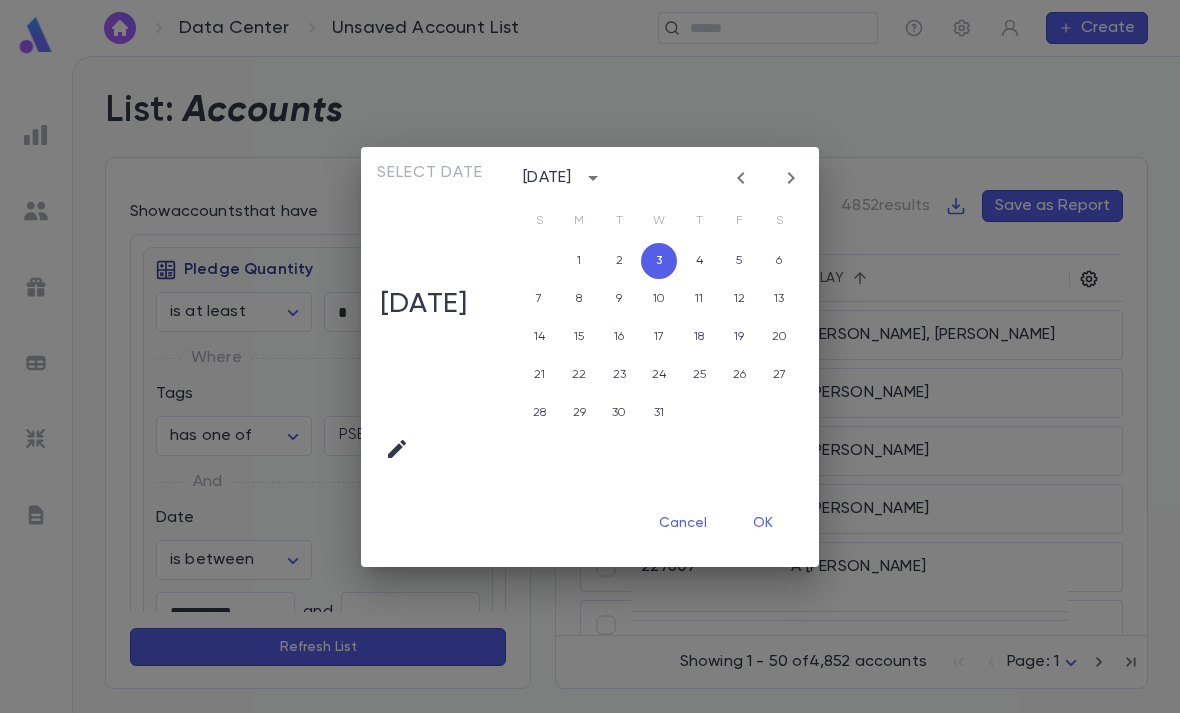 click 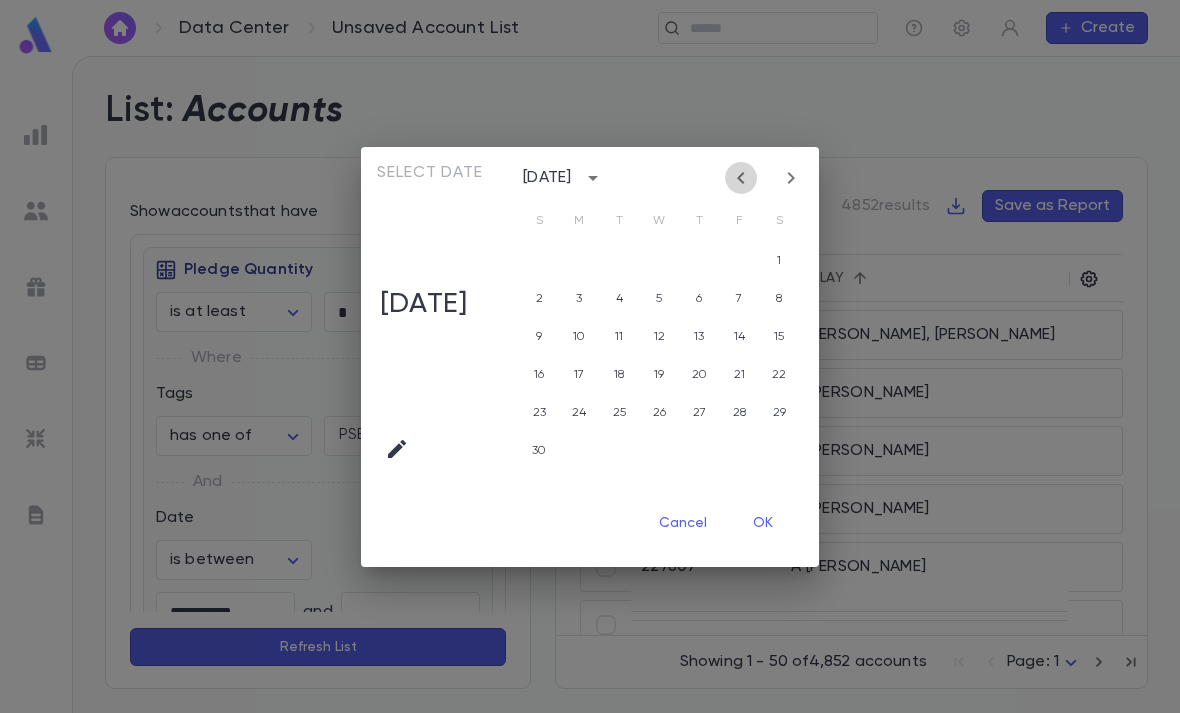 click 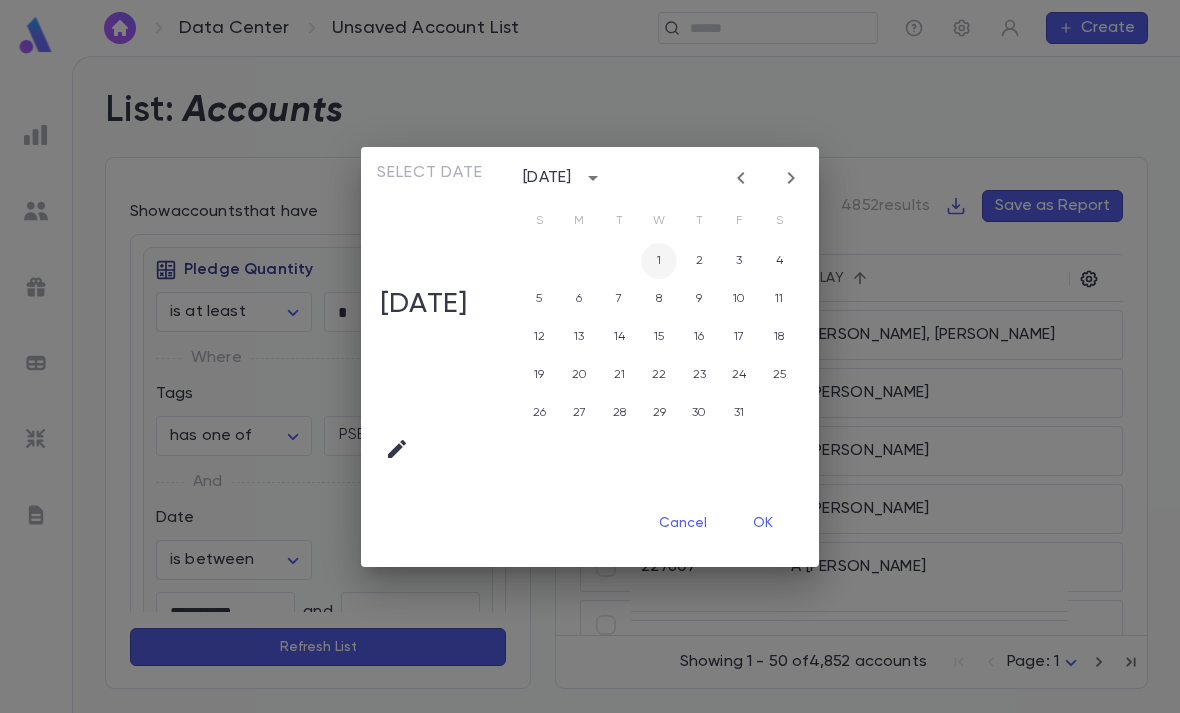 click on "1" at bounding box center (659, 261) 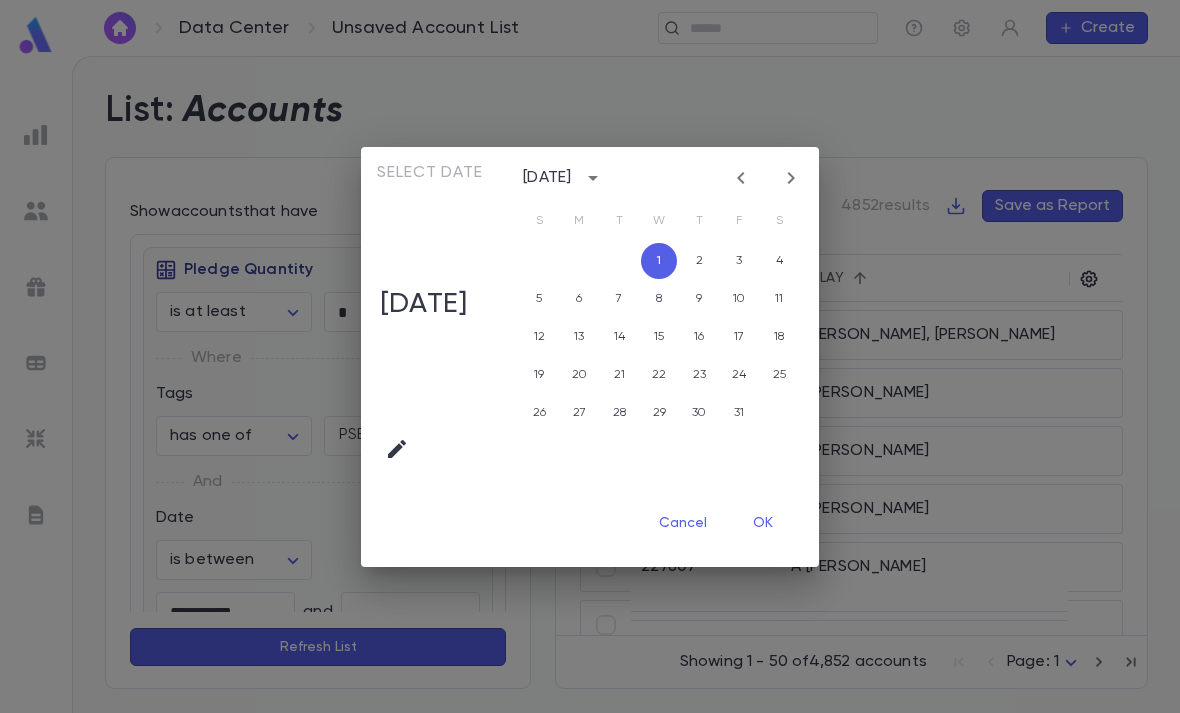 click on "Cancel" at bounding box center [683, 524] 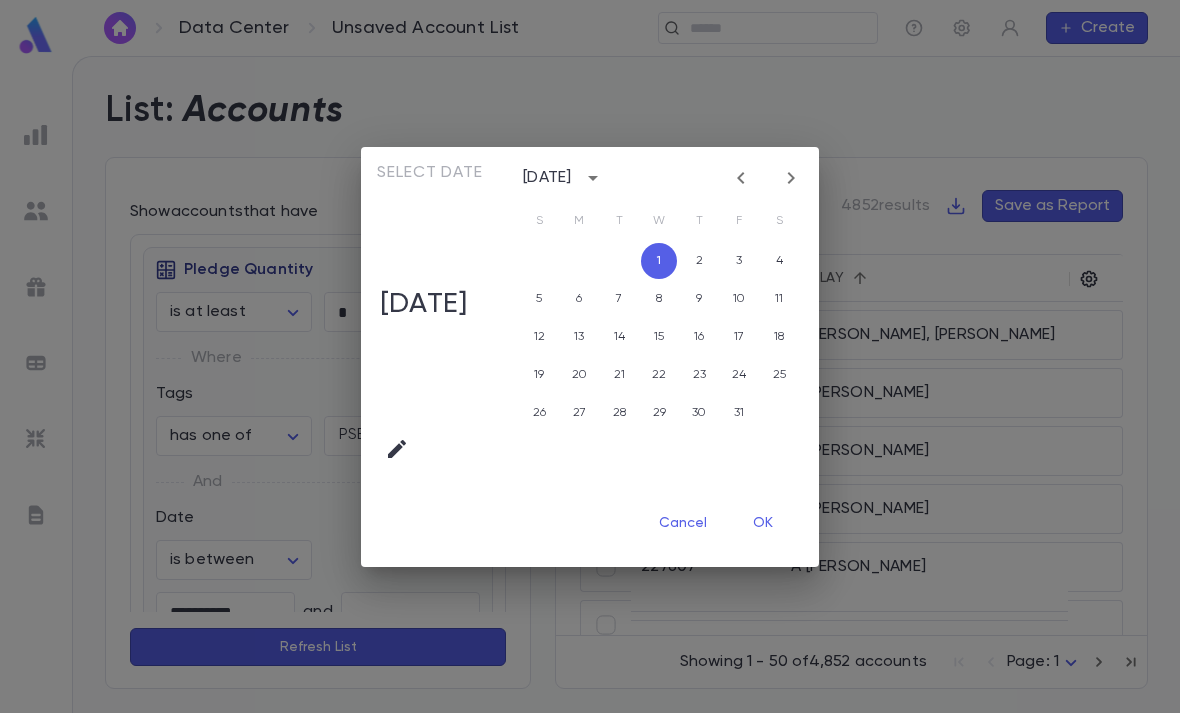 type 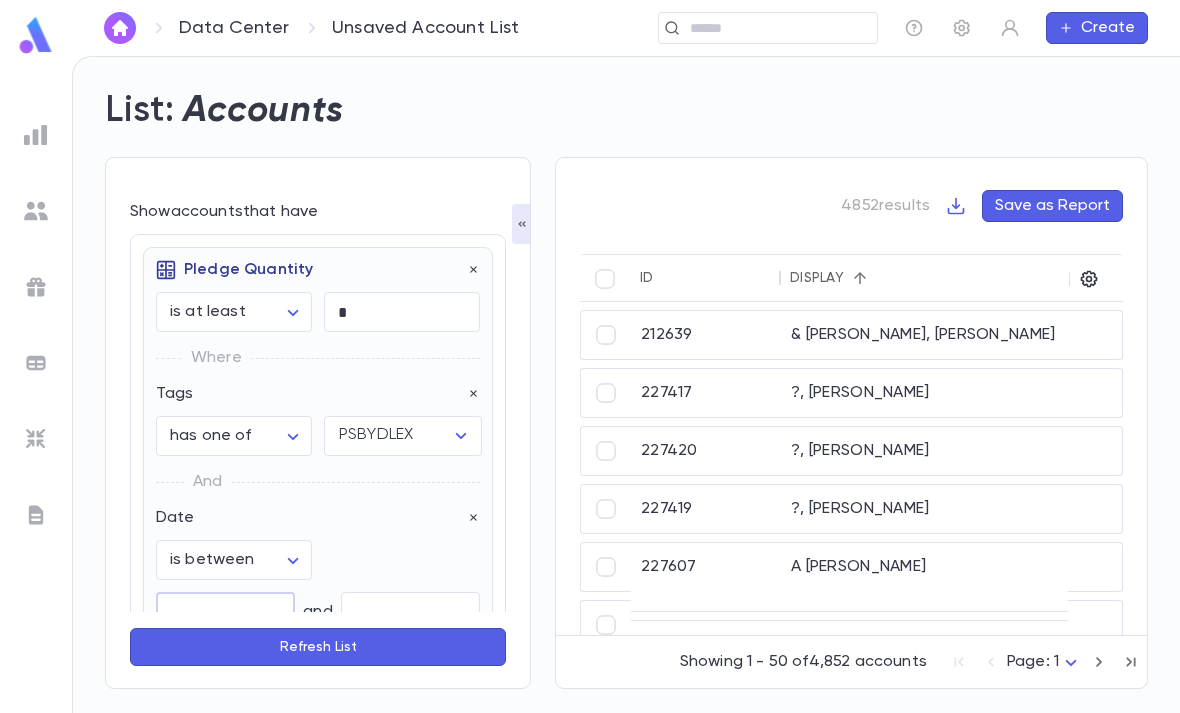 click on "**********" at bounding box center [590, 384] 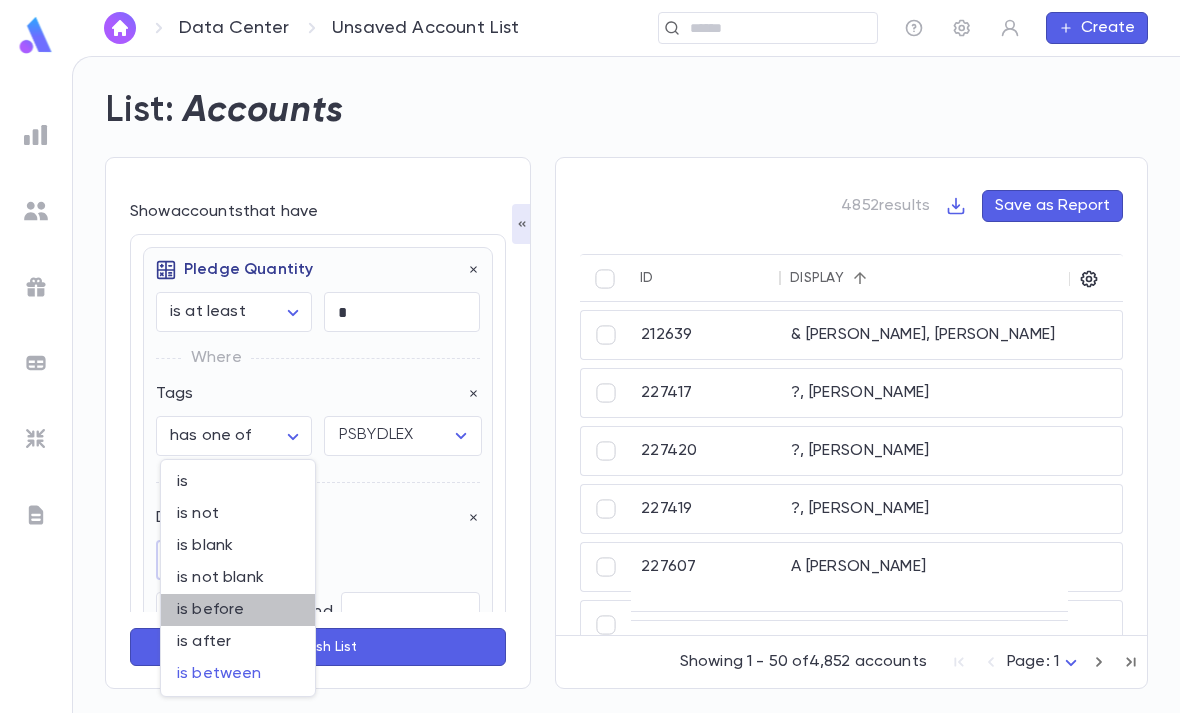 click on "is before" at bounding box center [238, 610] 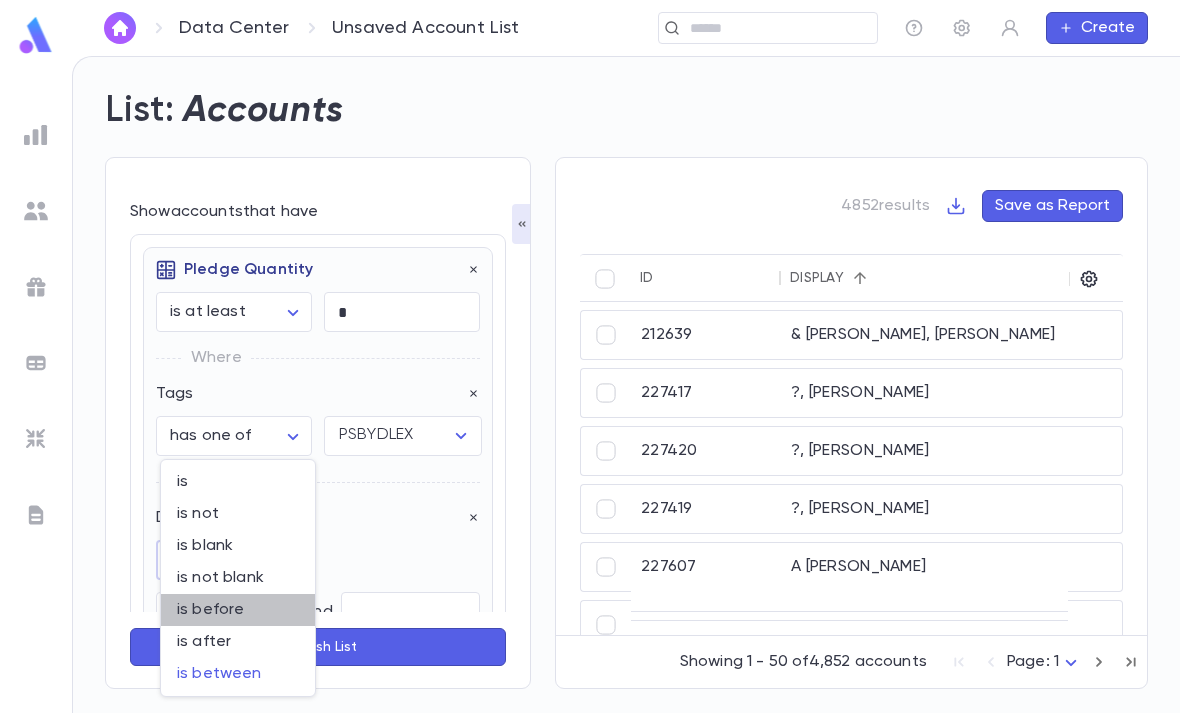 type on "********" 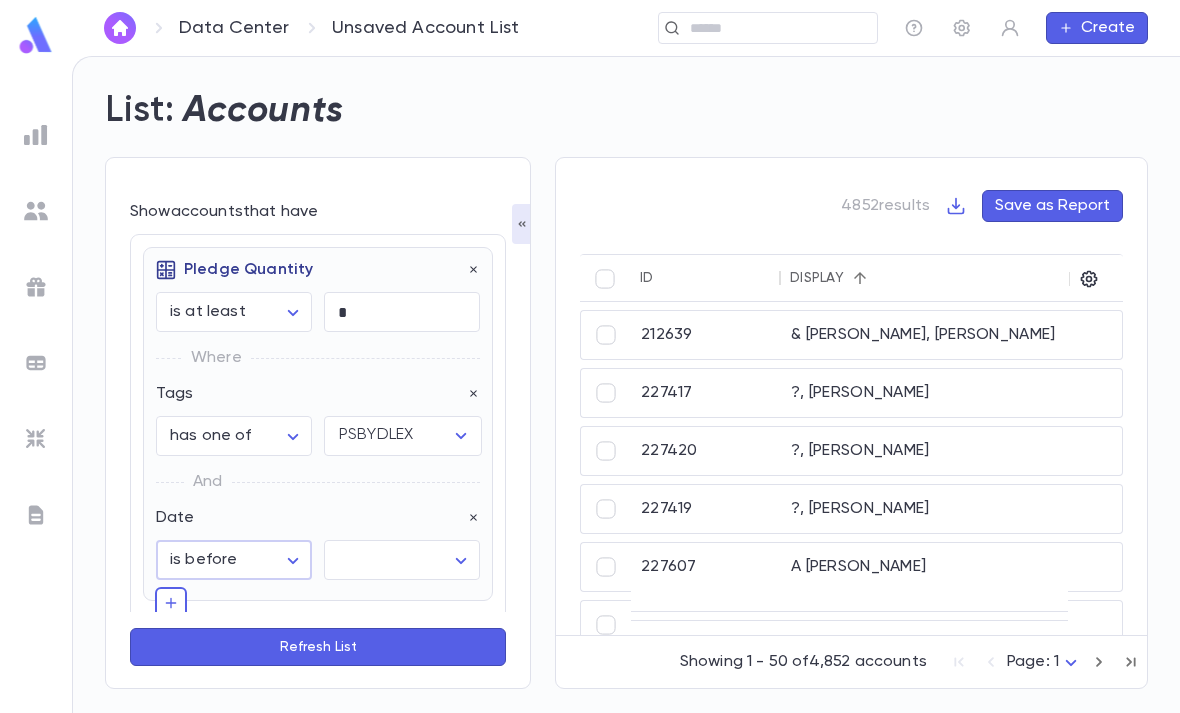 click on "**********" at bounding box center [590, 384] 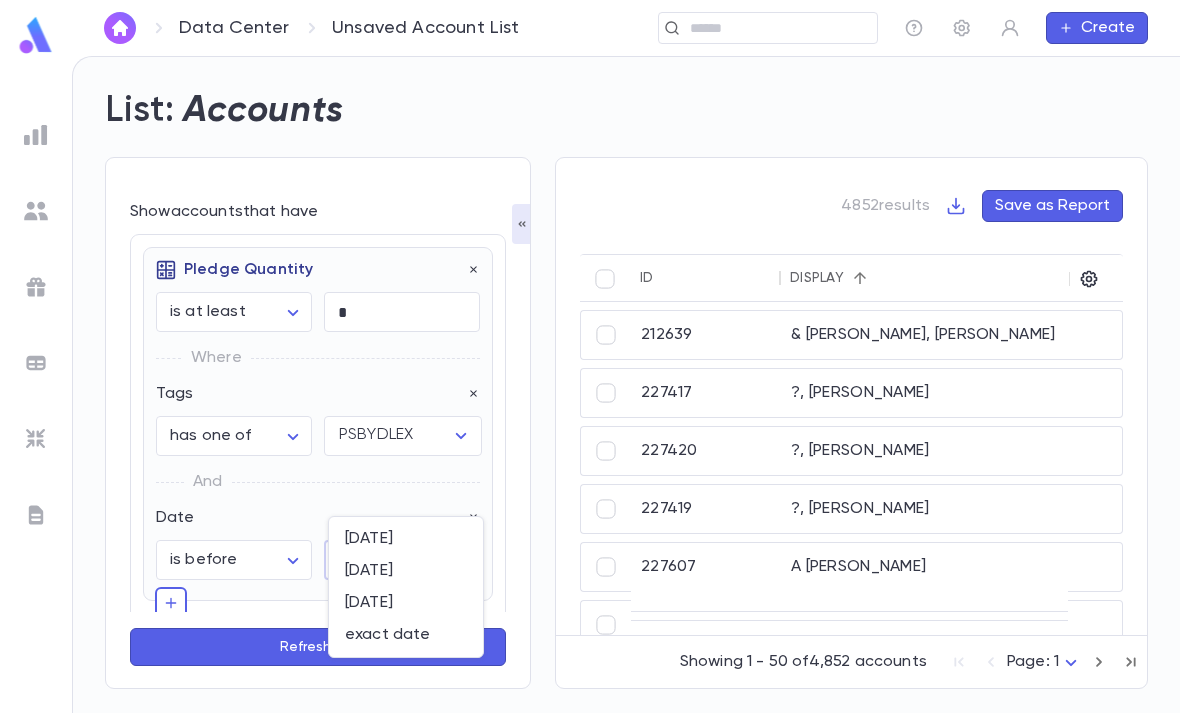 click on "exact date" at bounding box center [406, 635] 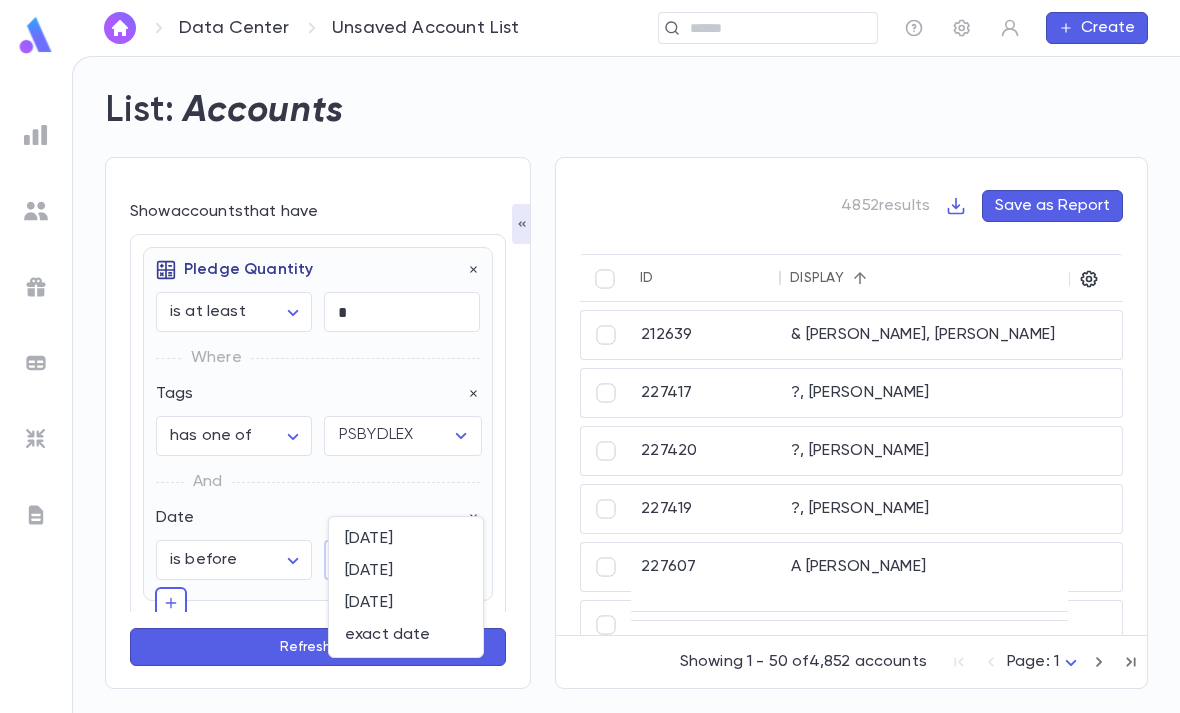 type on "*********" 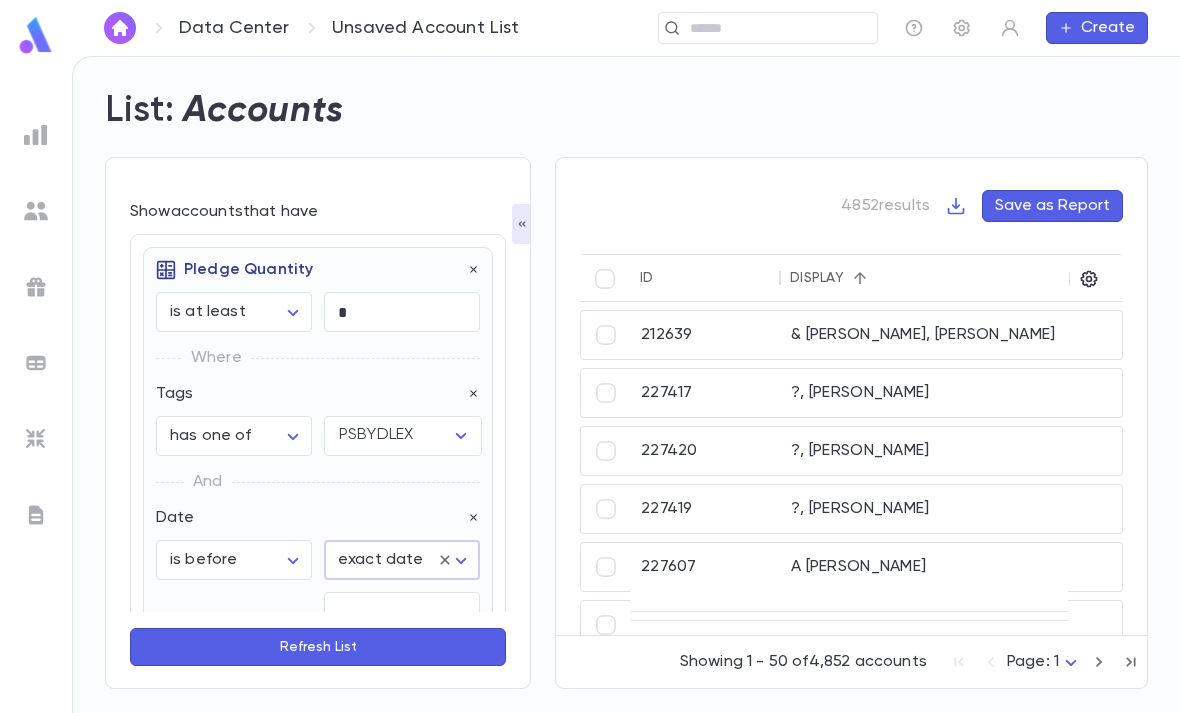 click at bounding box center [402, 612] 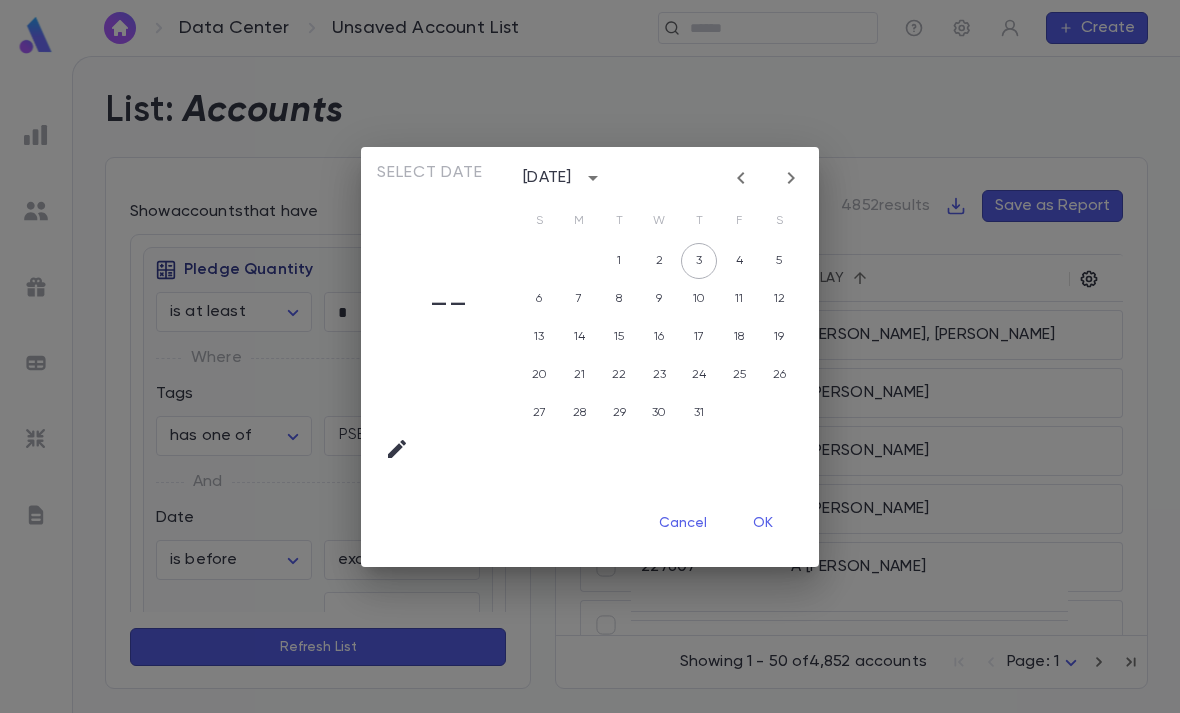 click at bounding box center (593, 178) 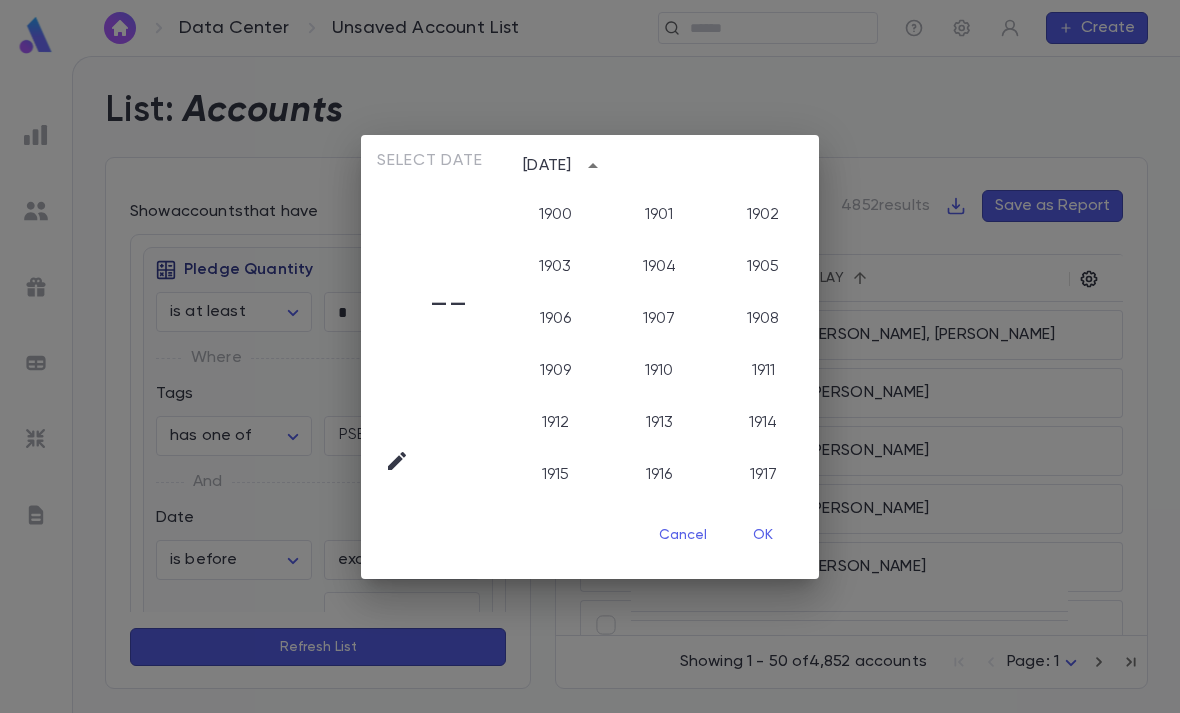 scroll, scrollTop: 2006, scrollLeft: 0, axis: vertical 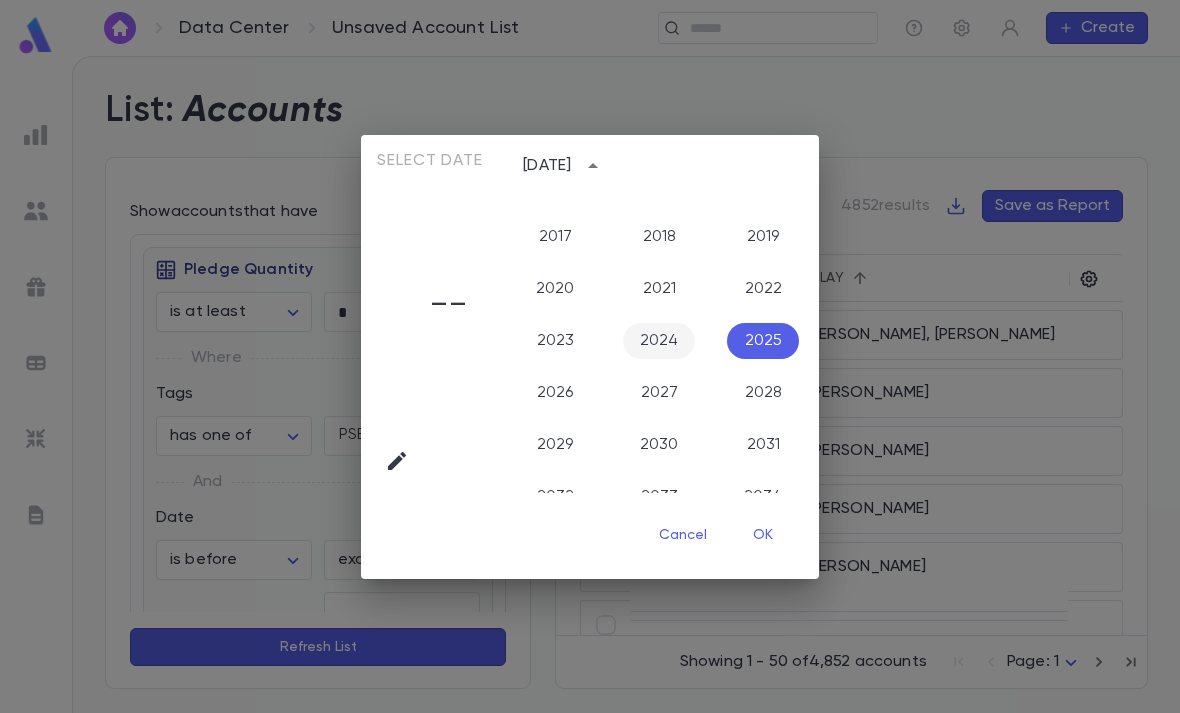 click on "2024" at bounding box center (659, 341) 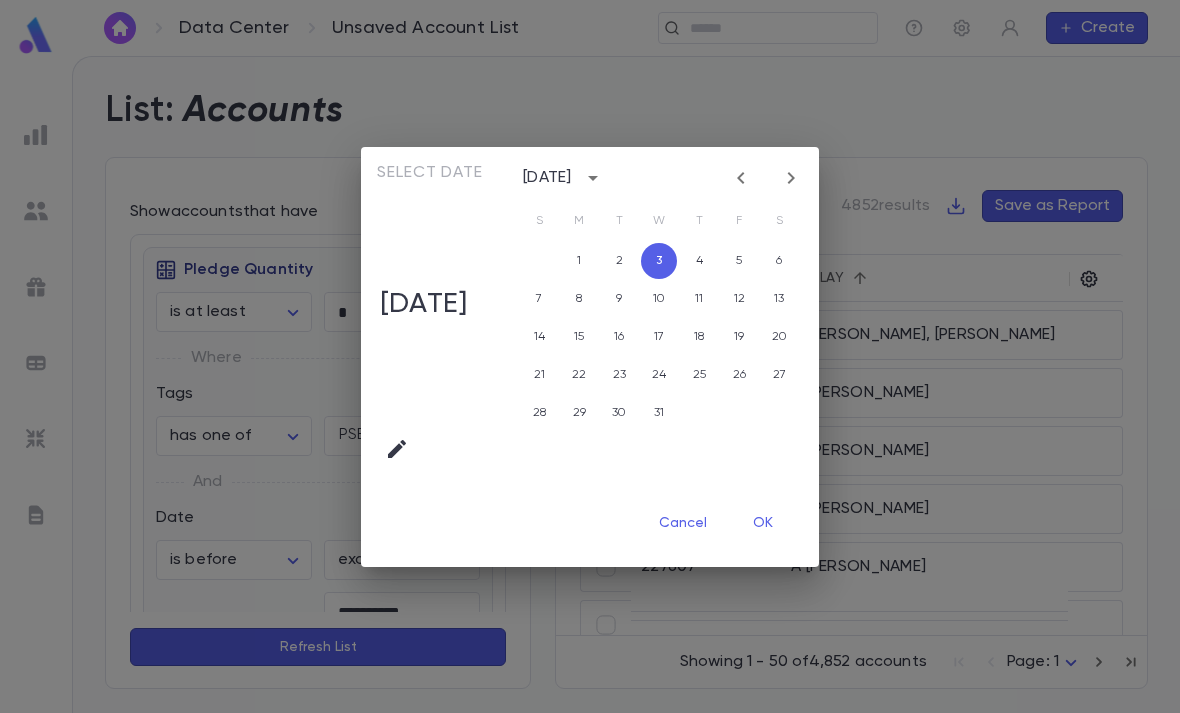 click 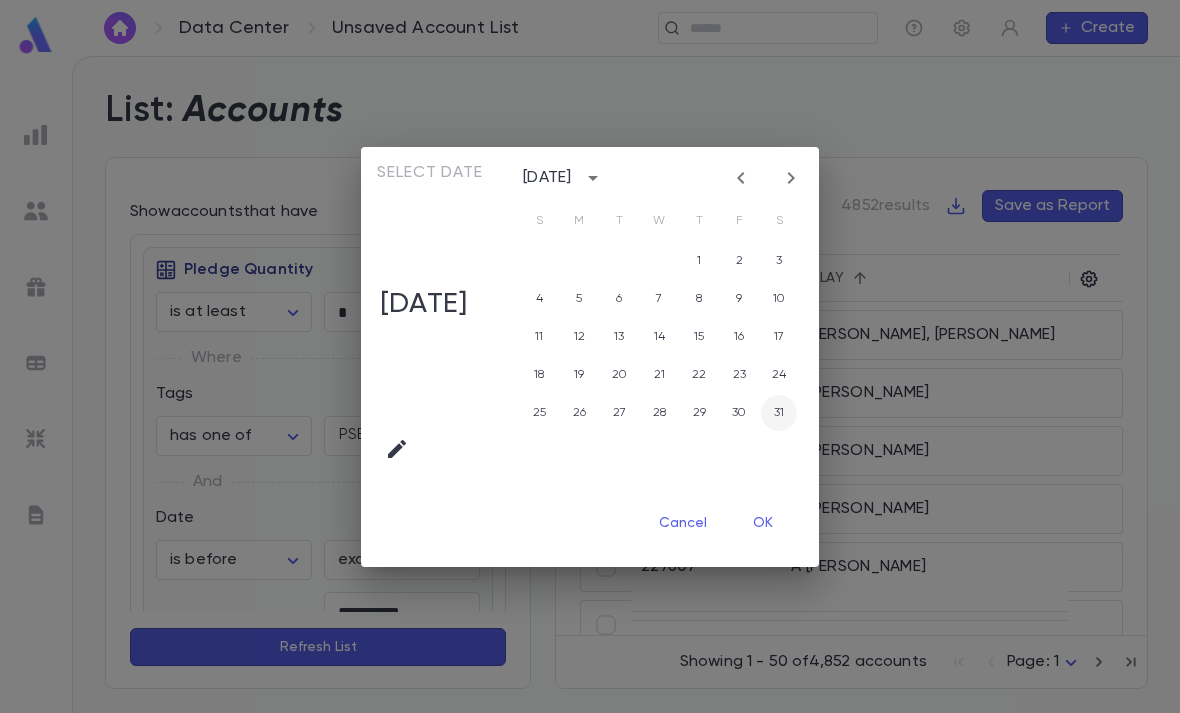 click on "31" at bounding box center (779, 413) 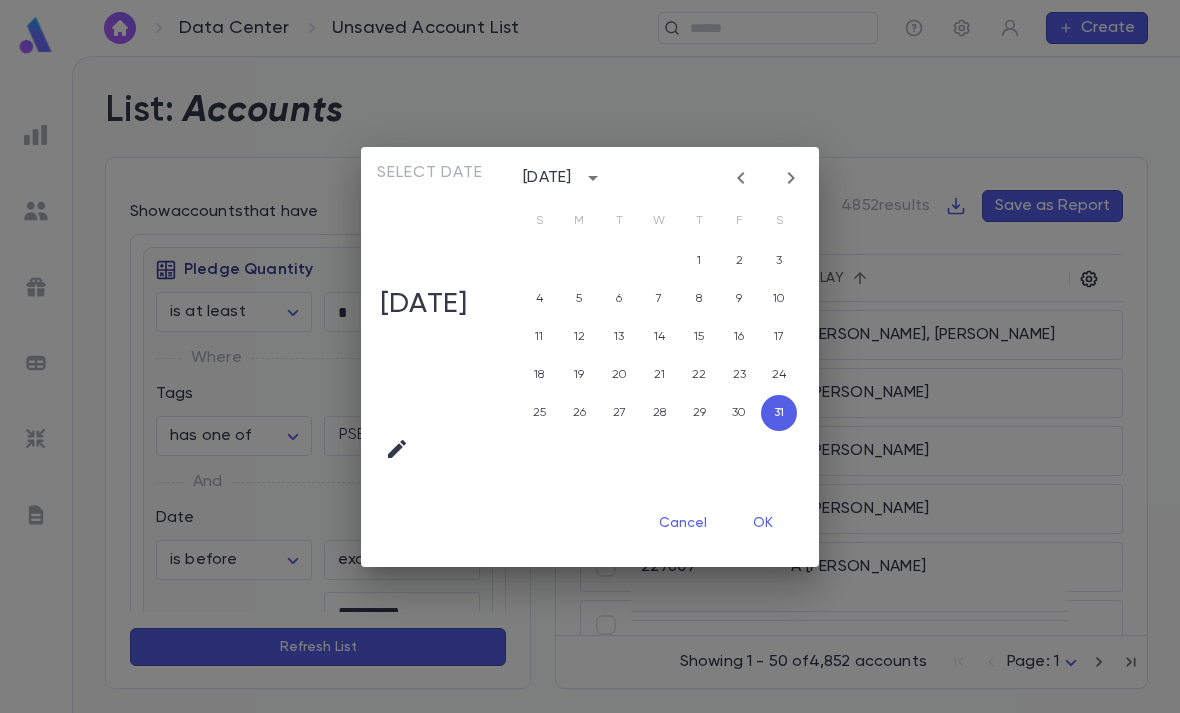 click on "OK" at bounding box center [763, 524] 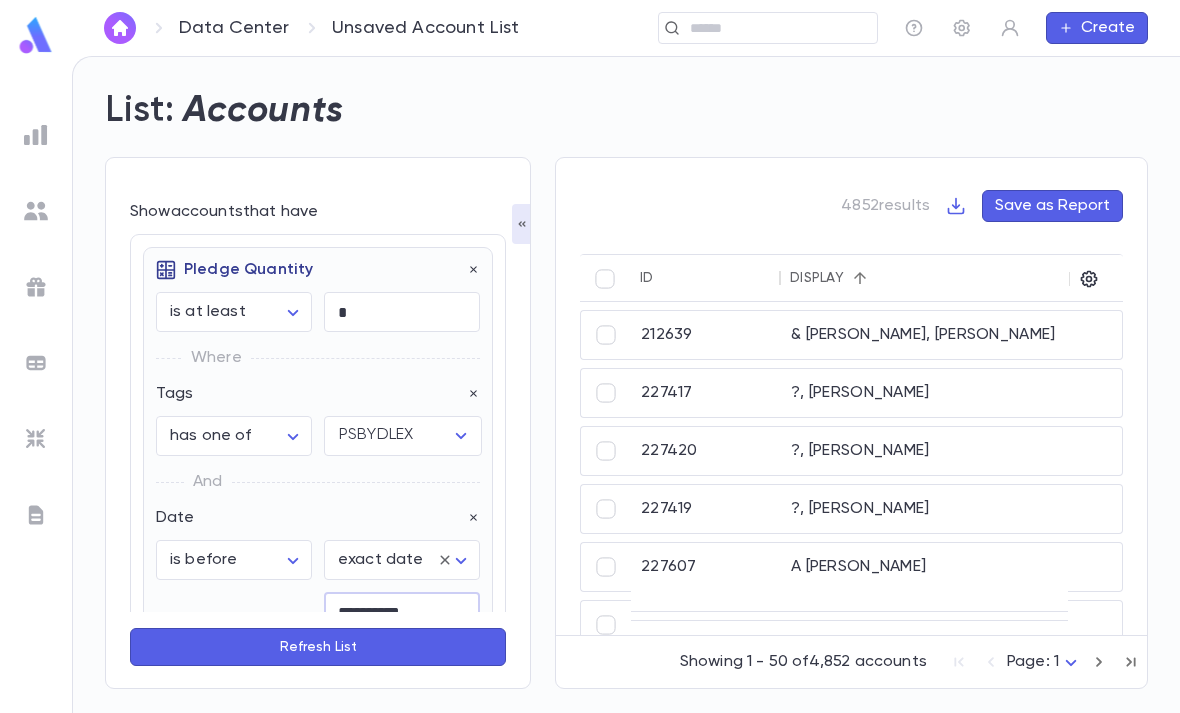 click on "Refresh List" at bounding box center (318, 647) 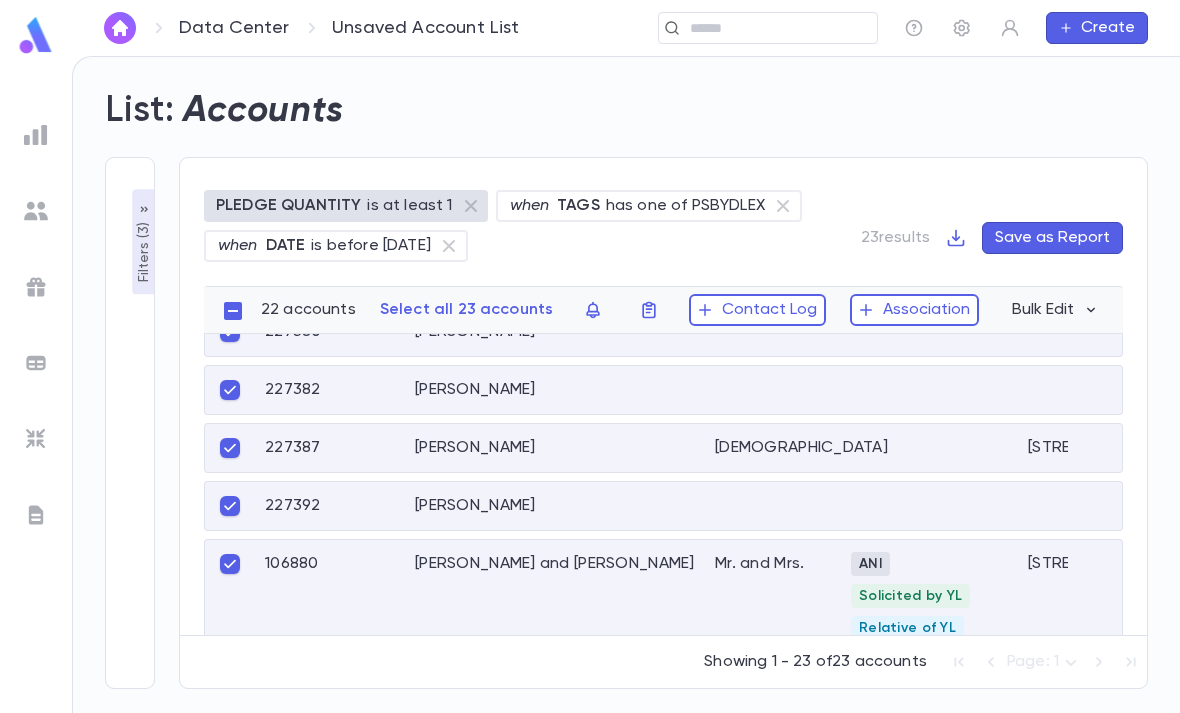 scroll, scrollTop: 241, scrollLeft: 0, axis: vertical 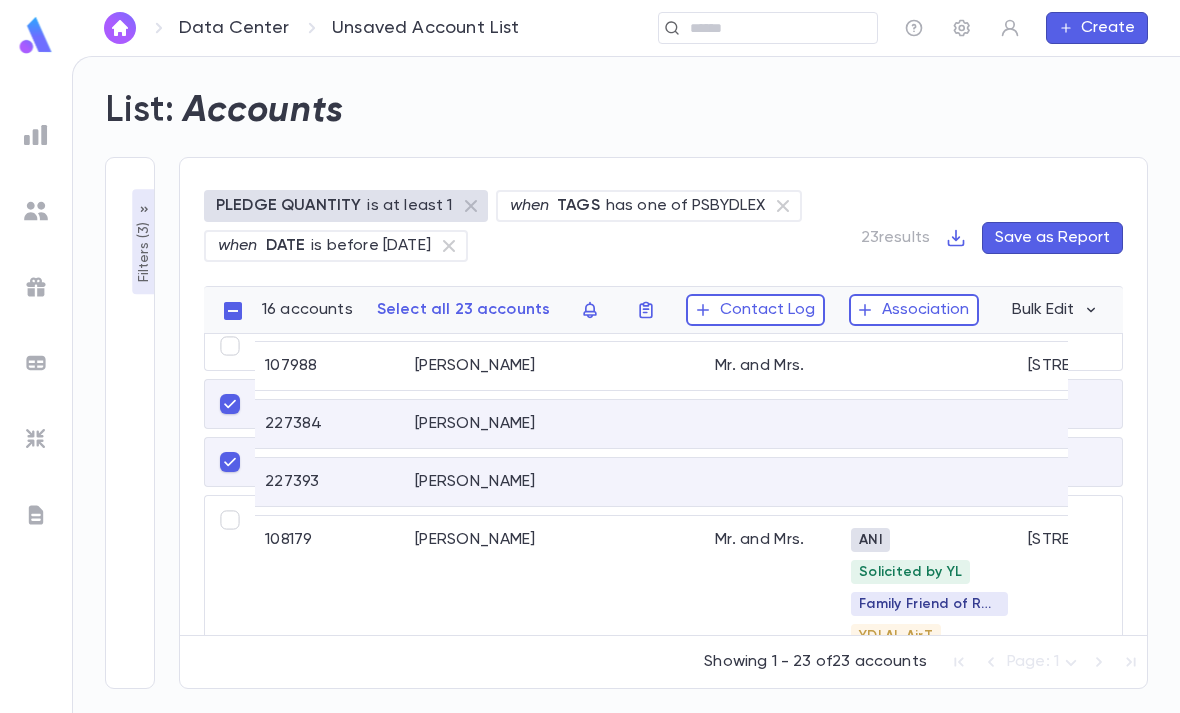 click 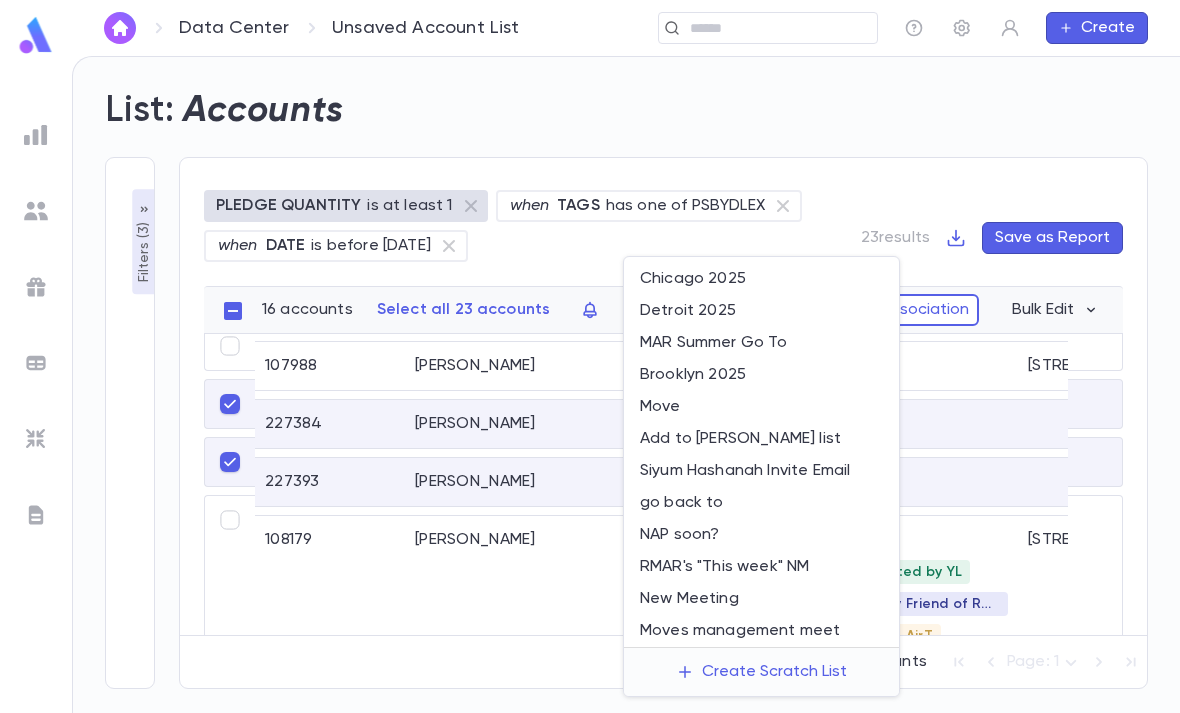 click on "Create Scratch List" at bounding box center [774, 672] 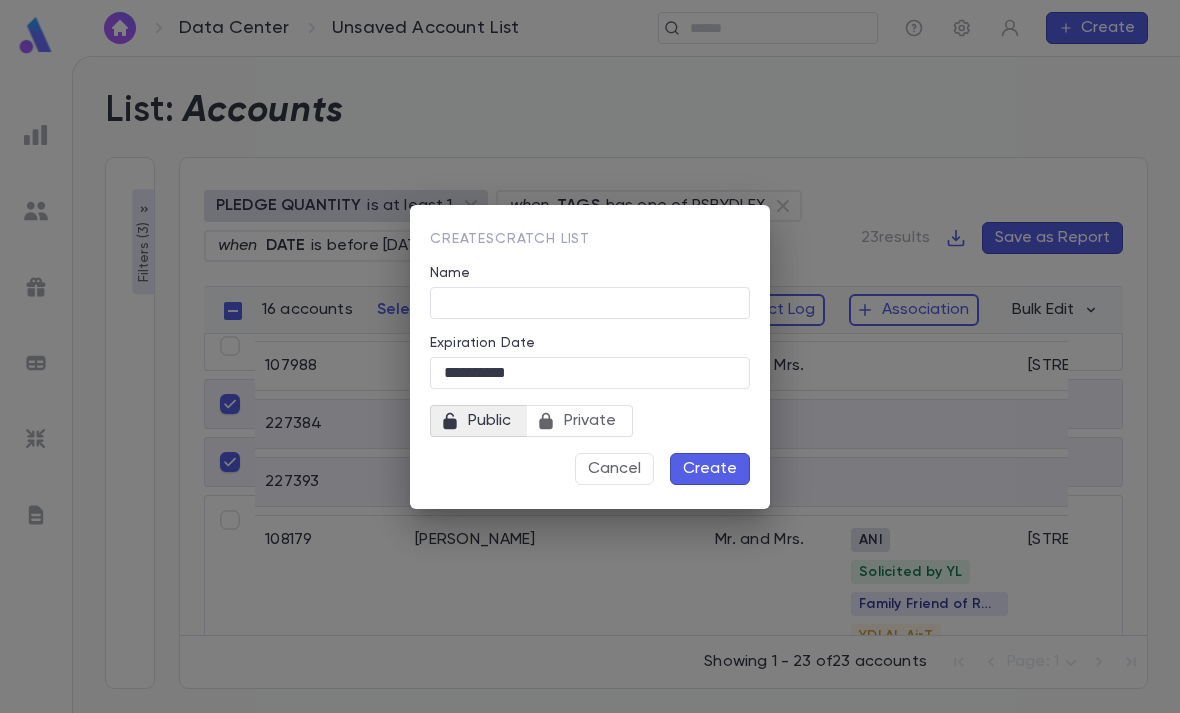 click on "Name" at bounding box center [590, 302] 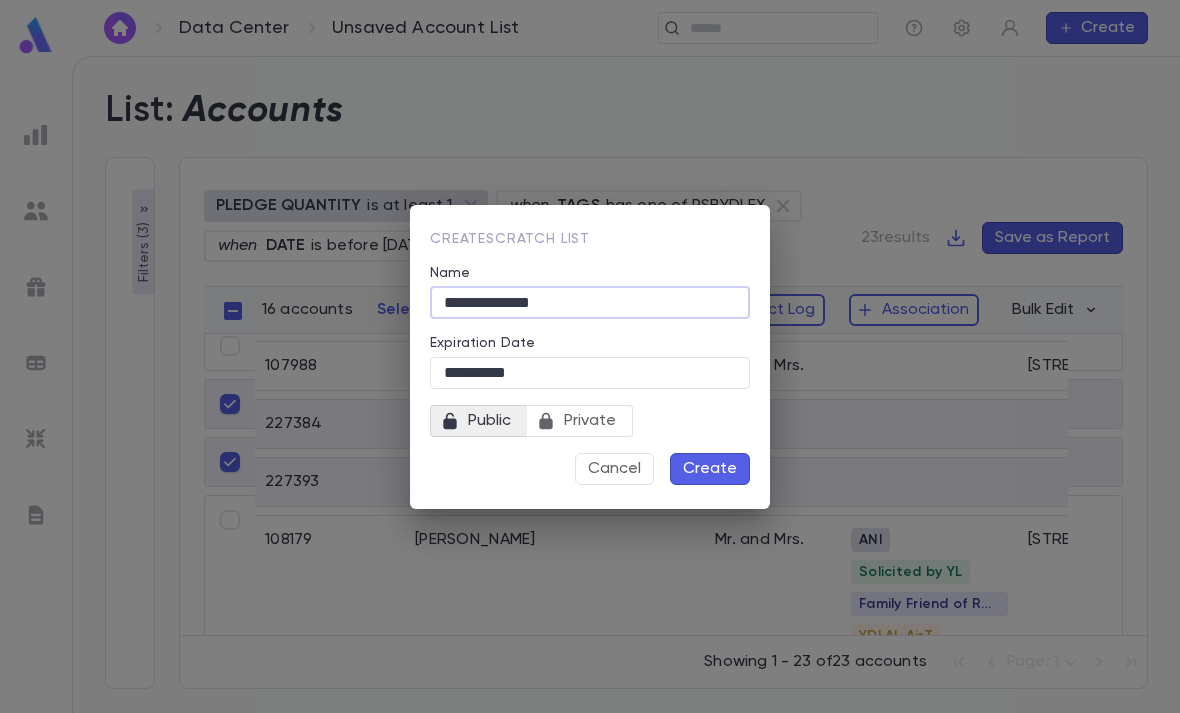 click on "**********" at bounding box center (590, 302) 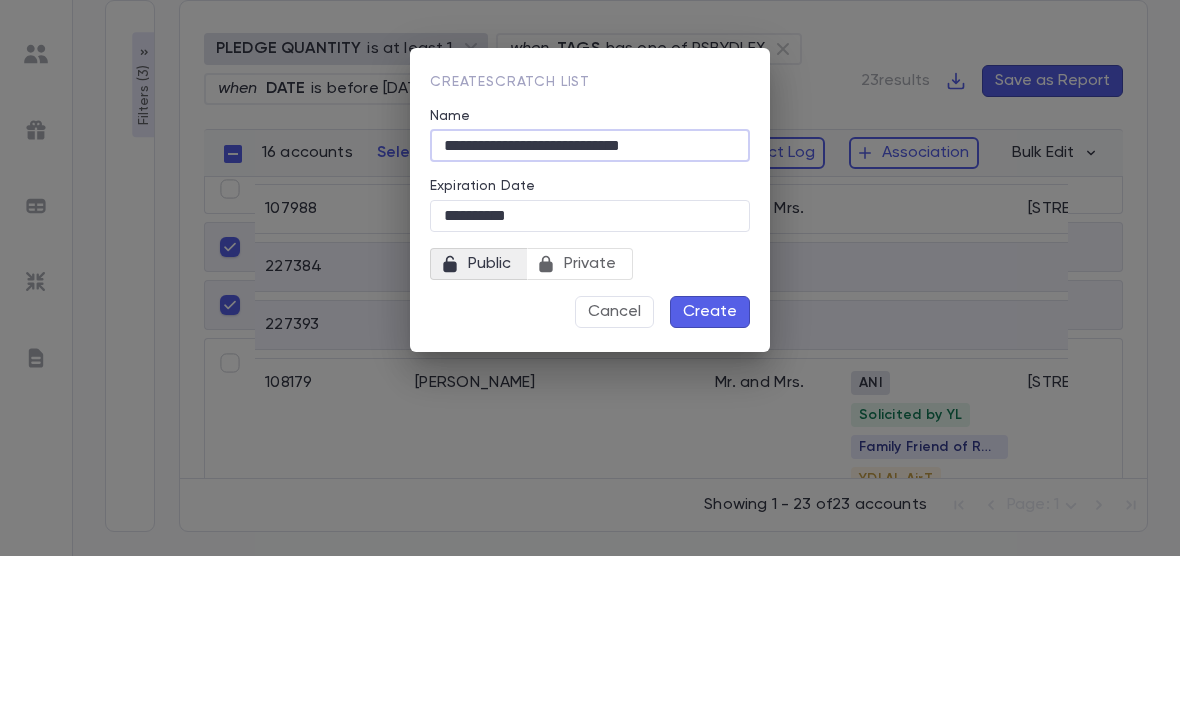 type on "**********" 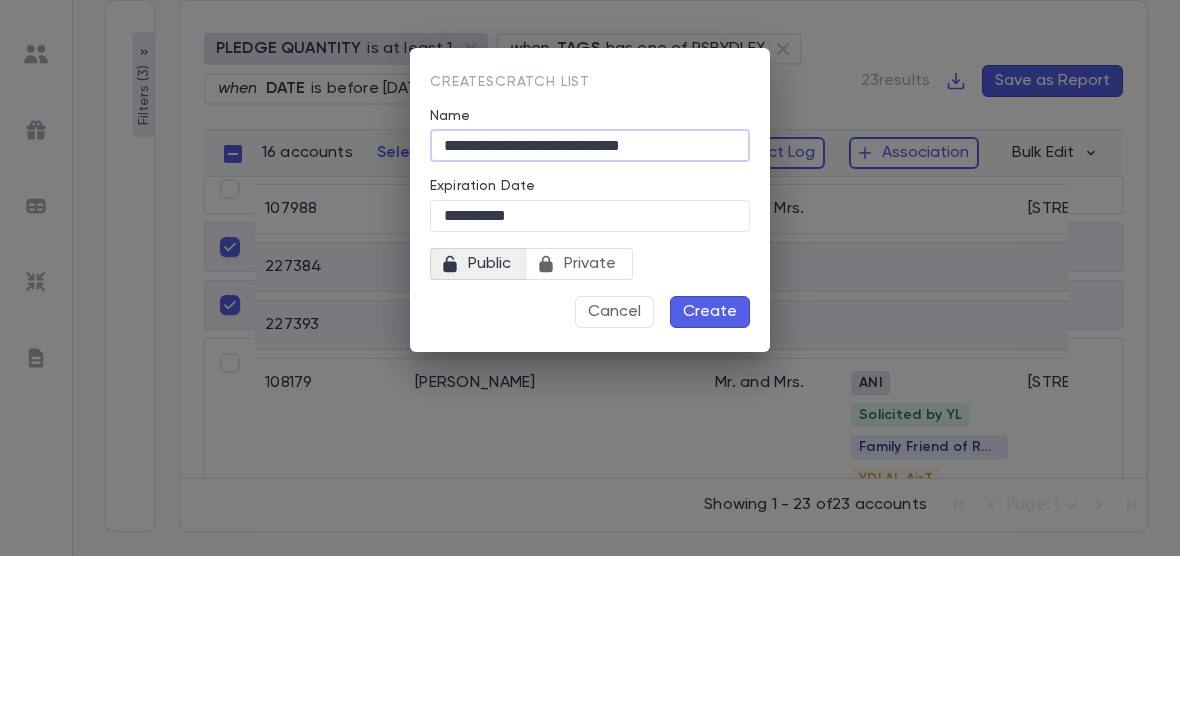 click on "Private" at bounding box center [590, 421] 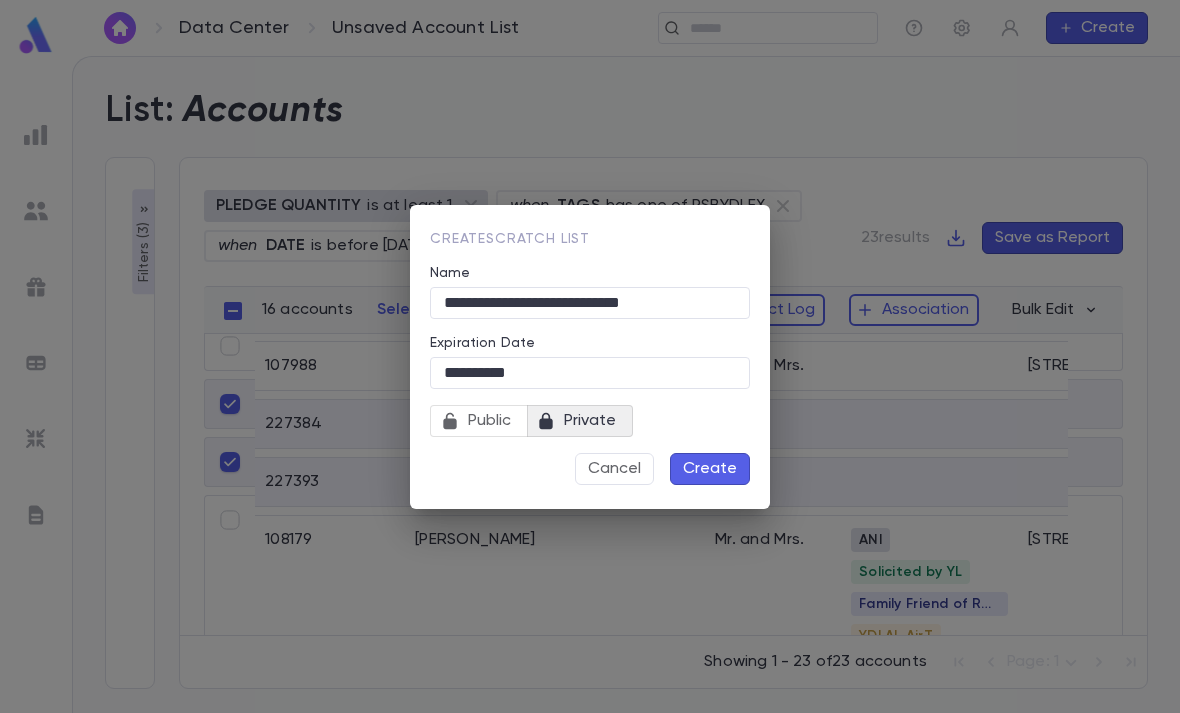 click on "**********" at bounding box center (590, 372) 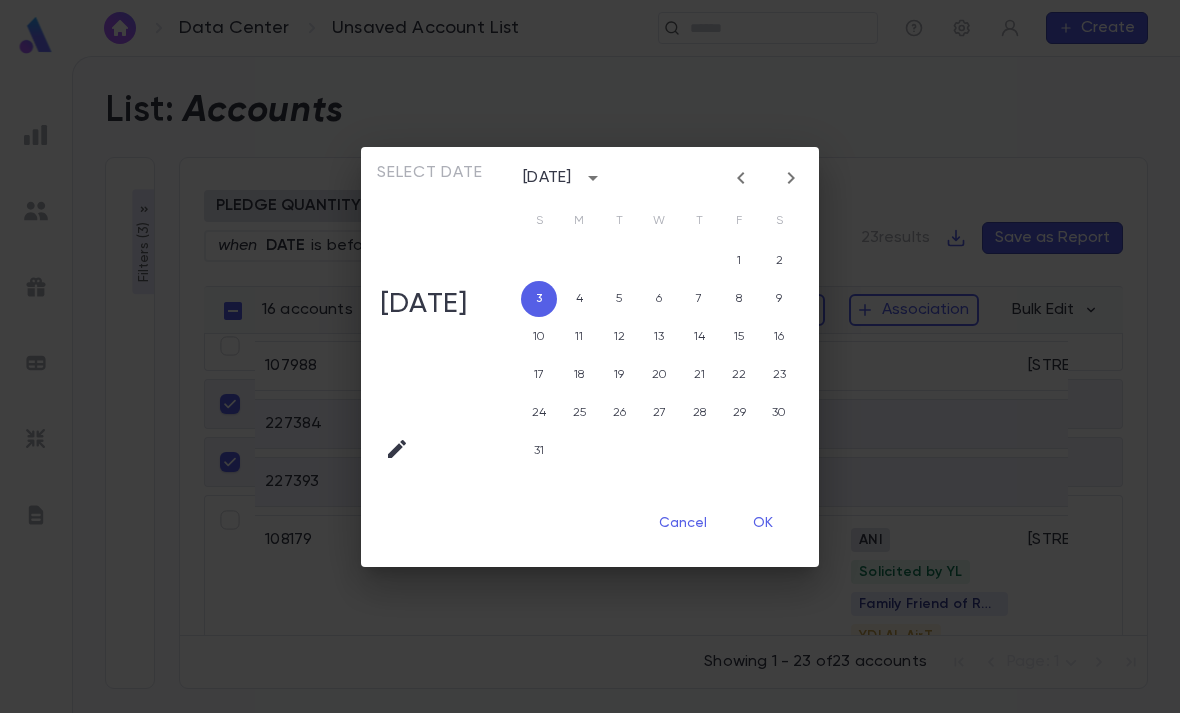 click 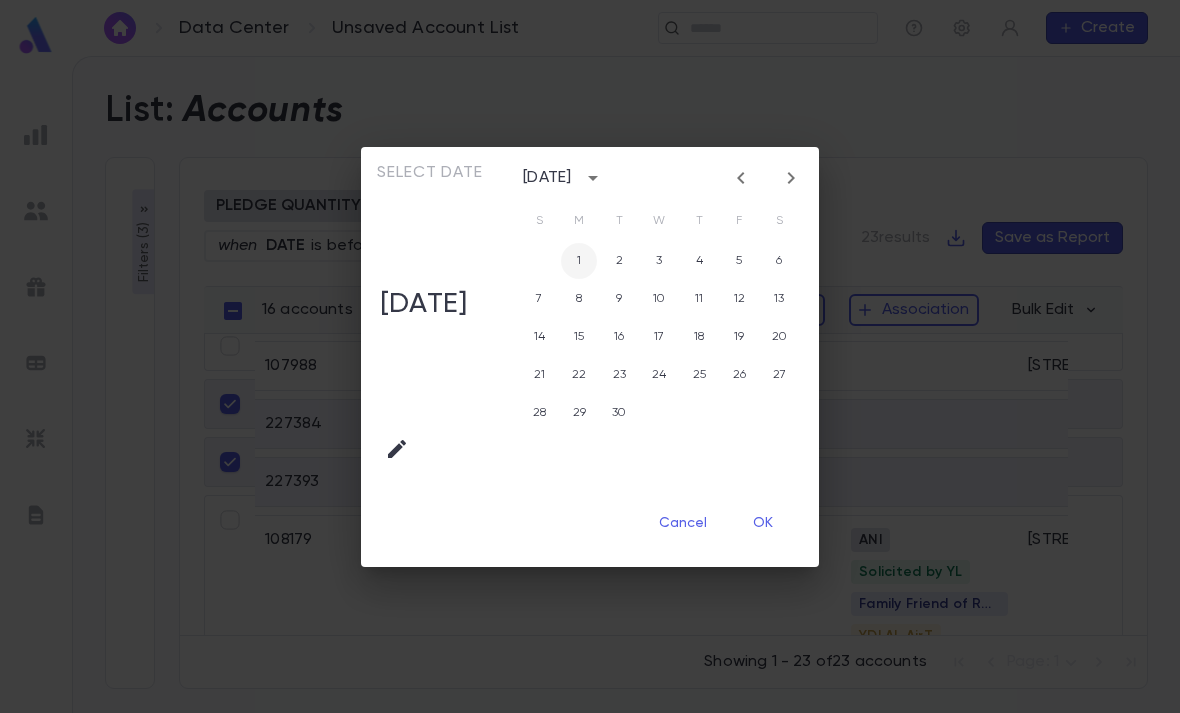 click on "1" at bounding box center [579, 261] 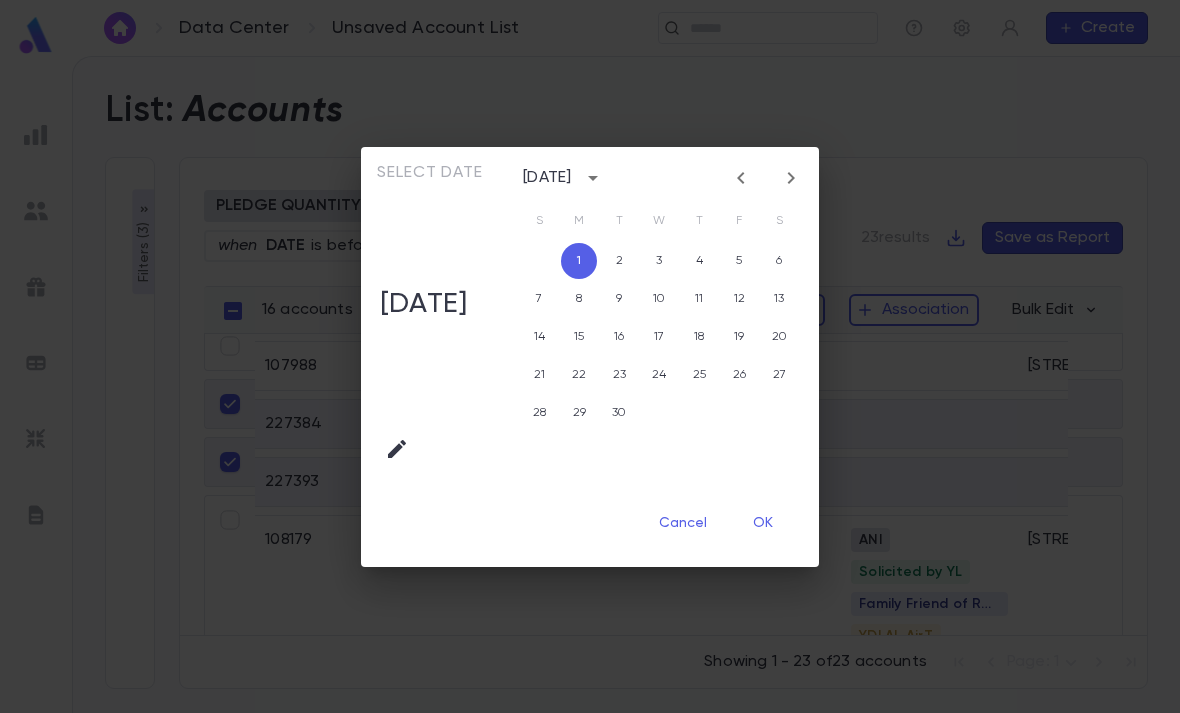 click on "OK" at bounding box center [763, 524] 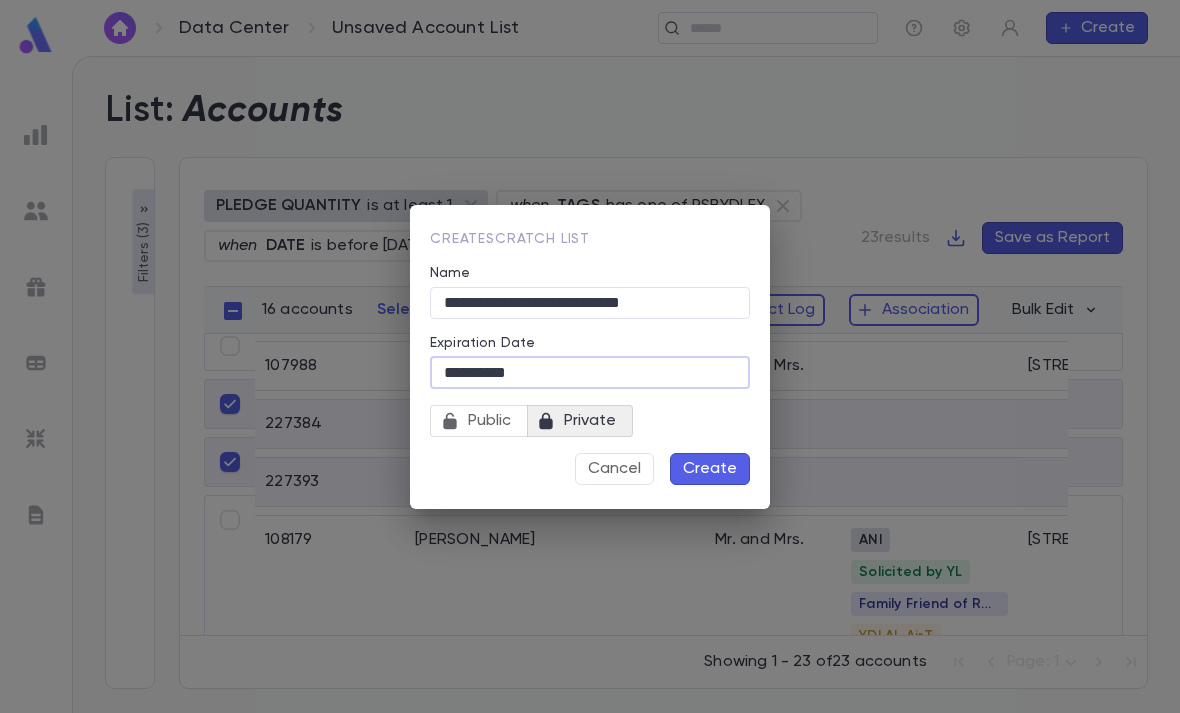 click on "**********" at bounding box center [590, 302] 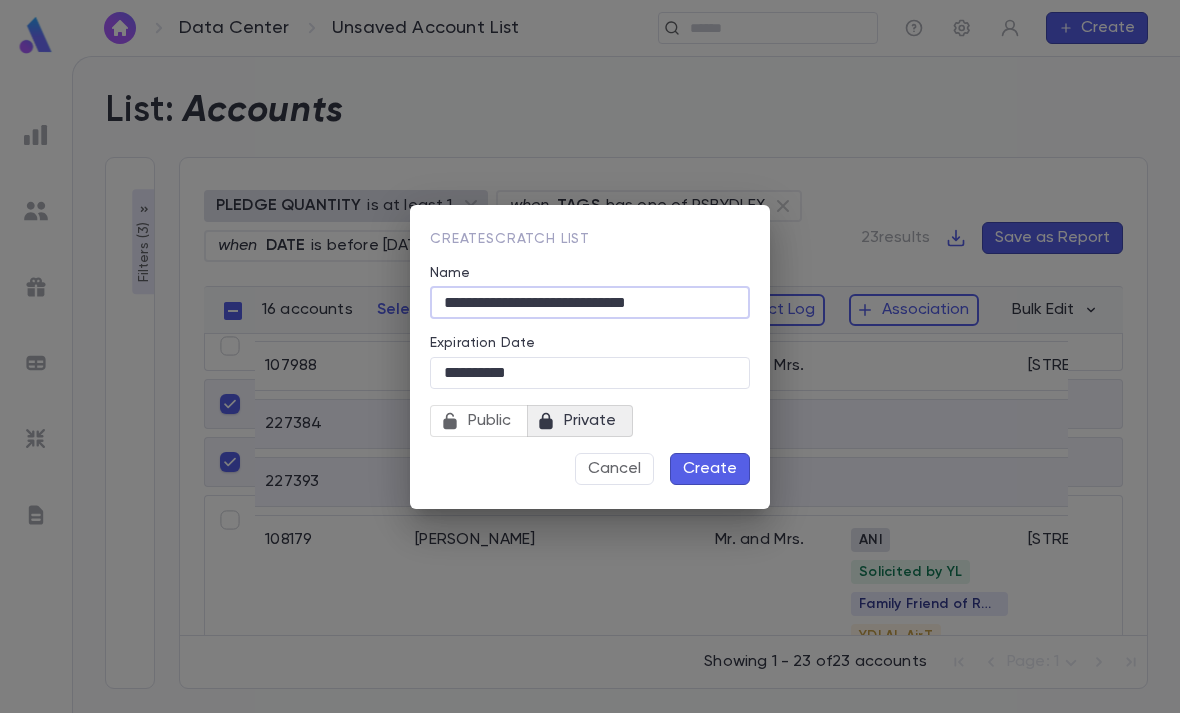 type on "**********" 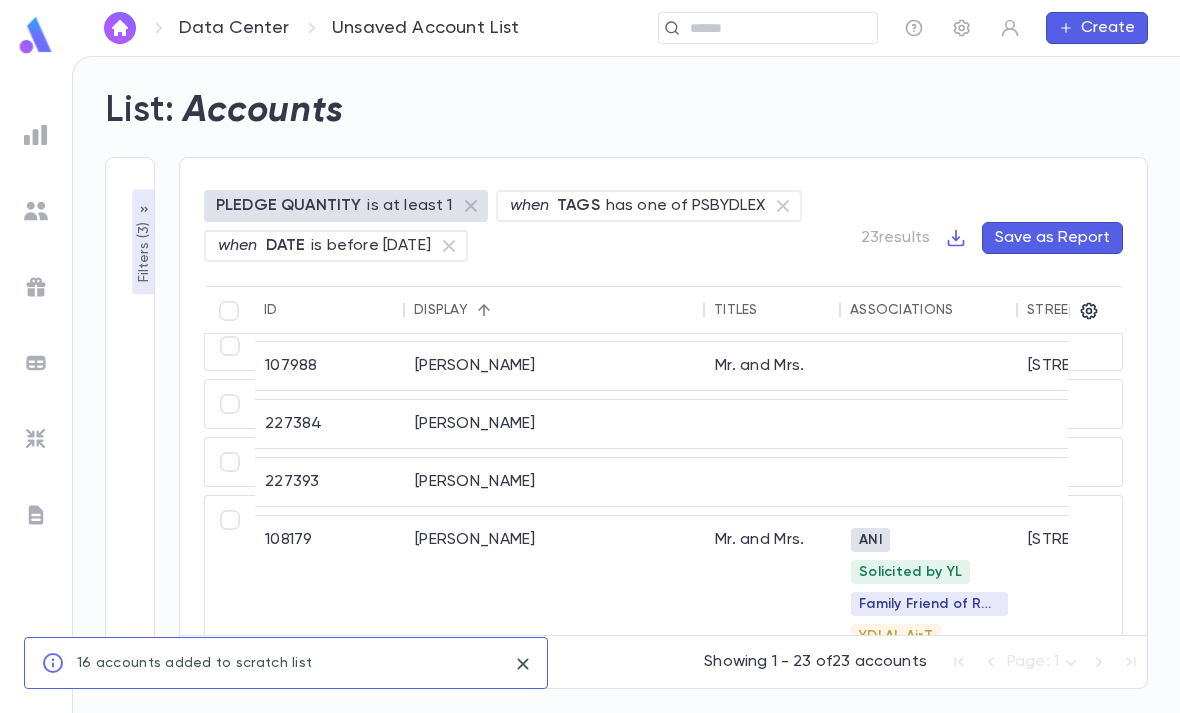 click on "Filters ( 3 )" at bounding box center [144, 250] 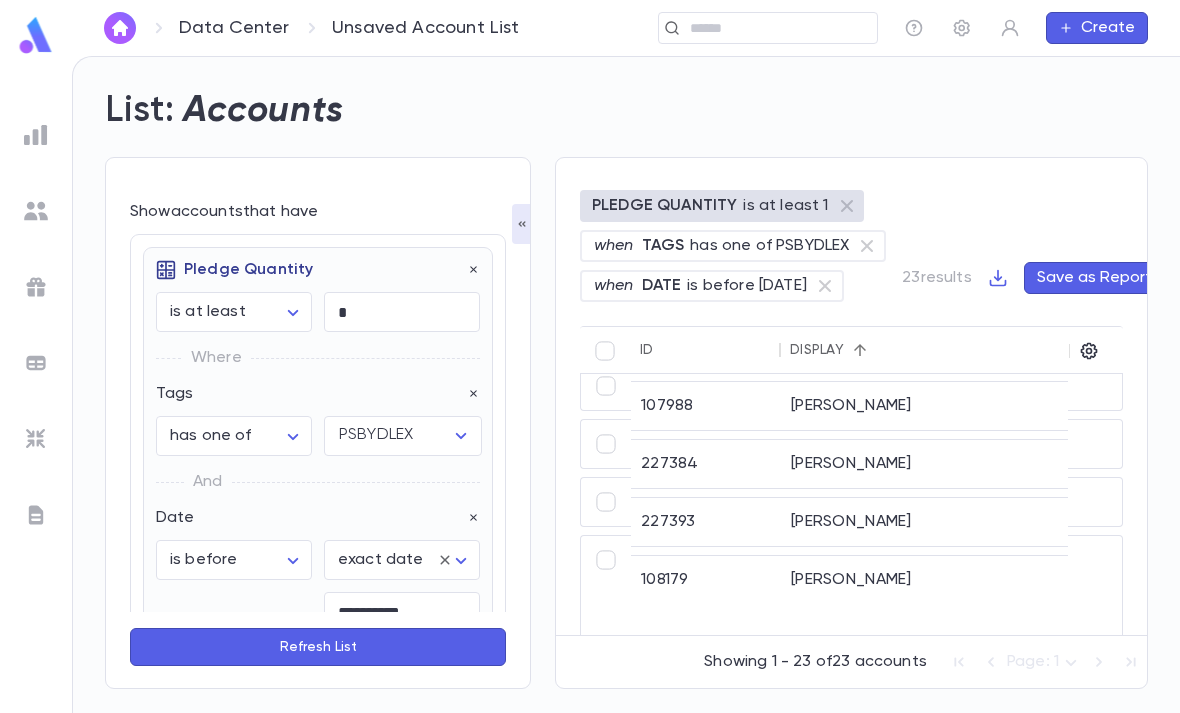 click at bounding box center (36, 135) 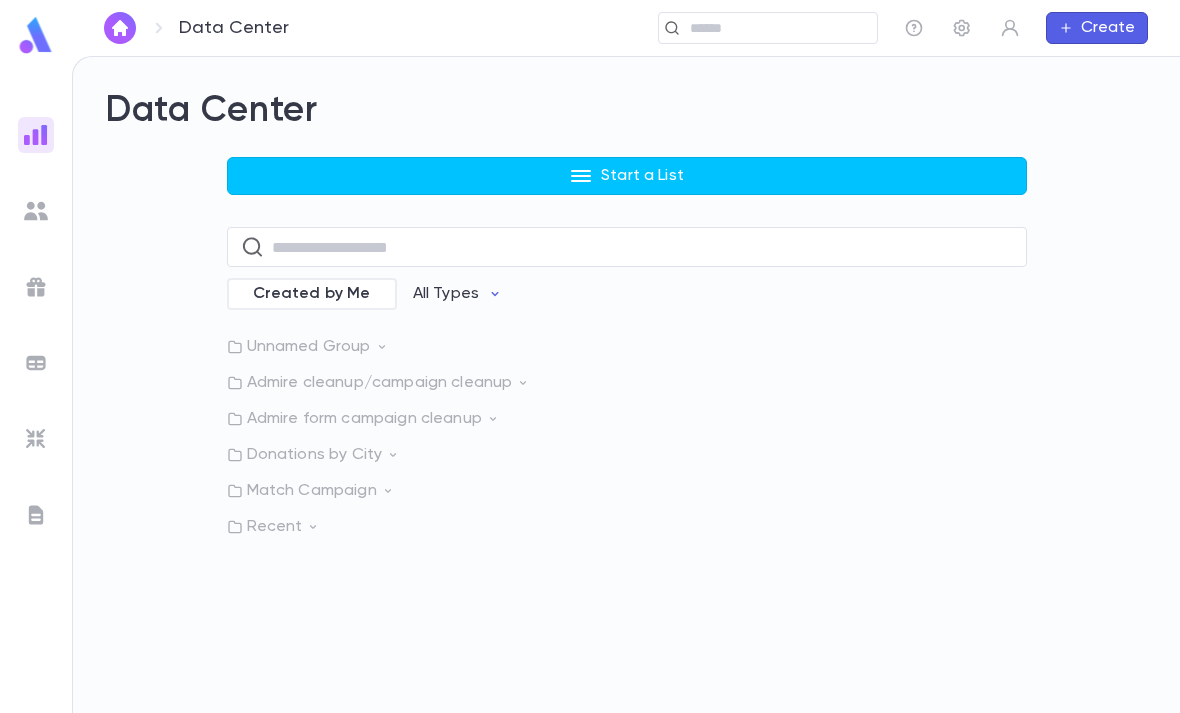 click on "Start a List" at bounding box center (642, 176) 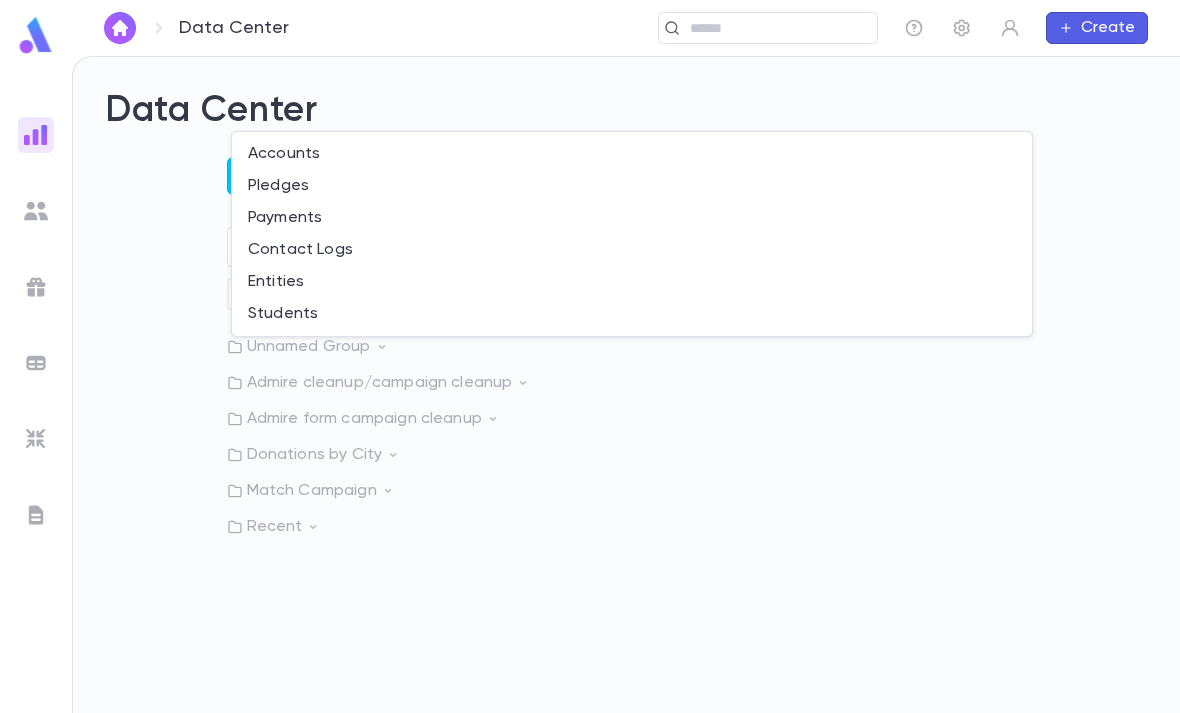 click on "Pledges" at bounding box center [632, 186] 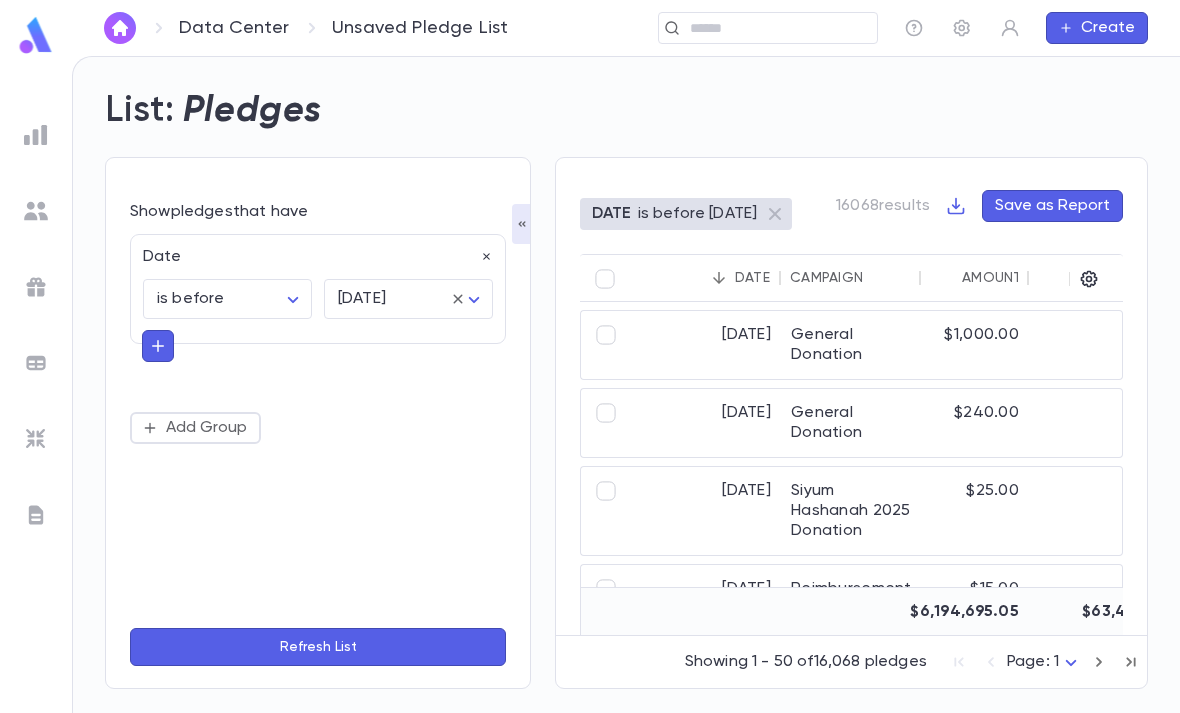 click 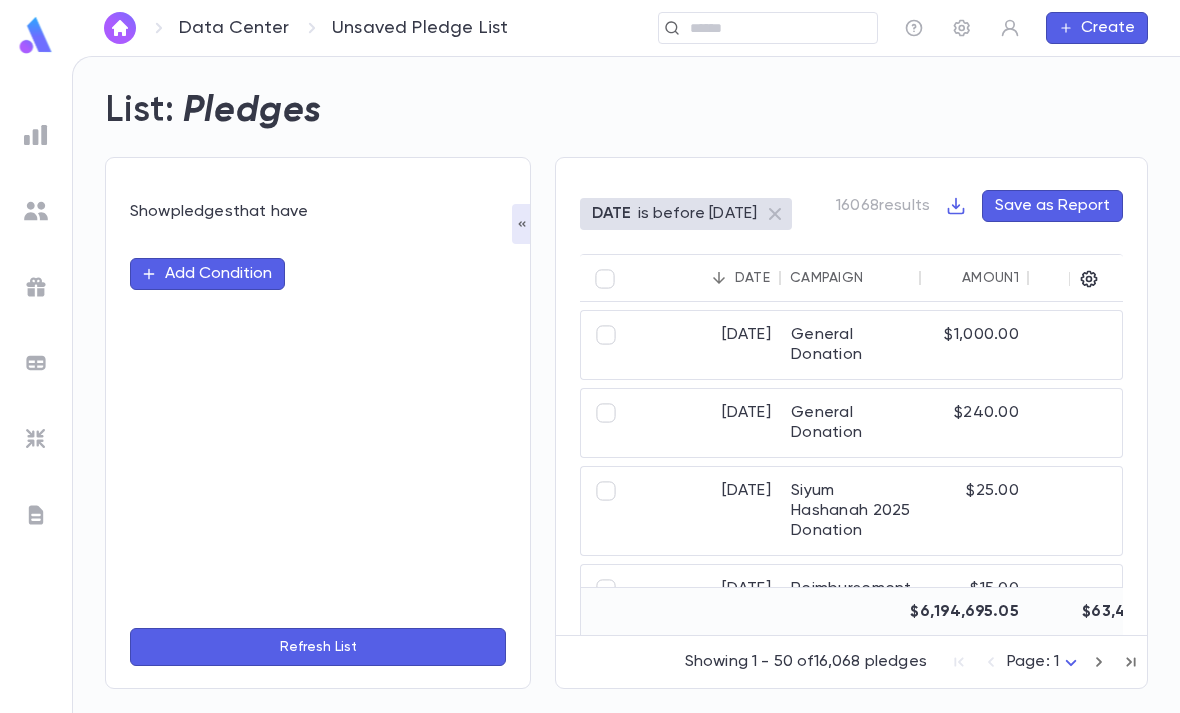 click on "Add Condition" at bounding box center (207, 274) 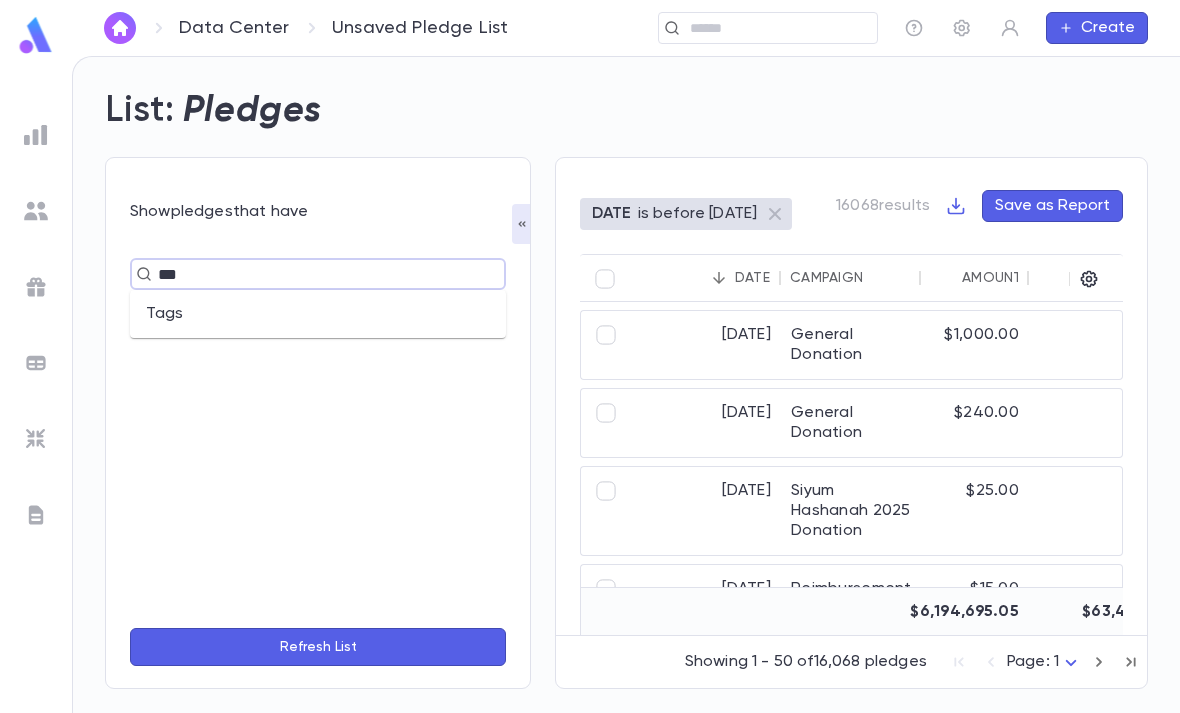 type on "***" 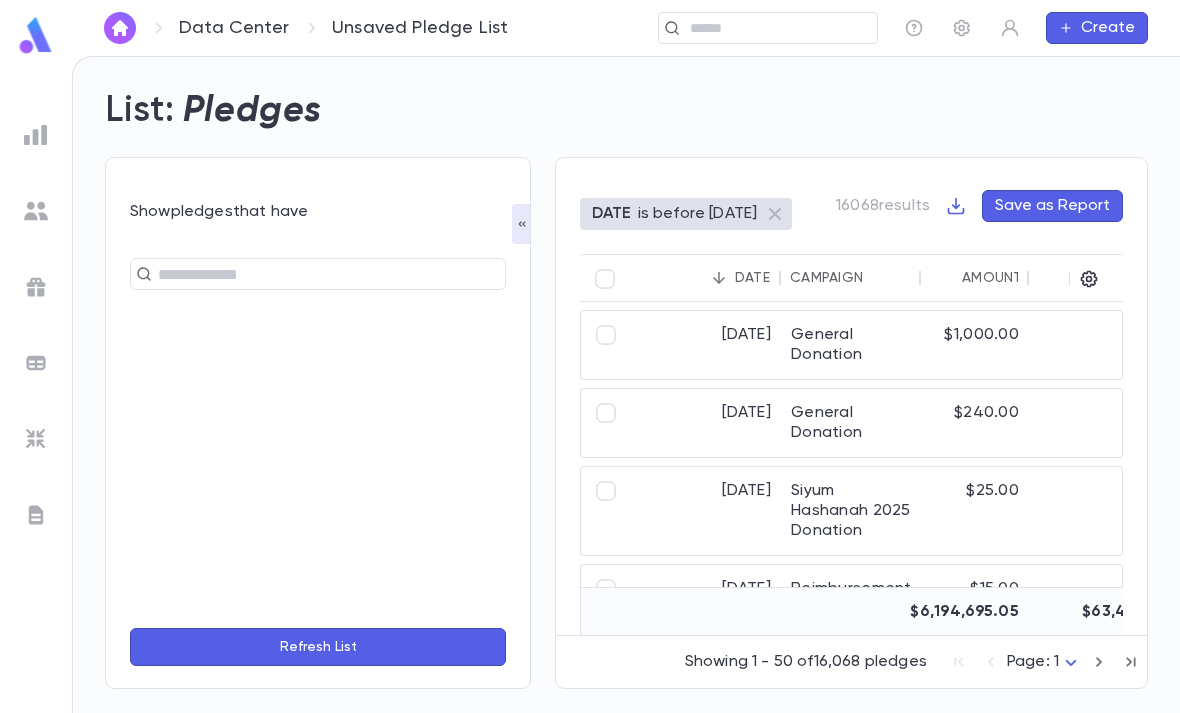 click at bounding box center (309, 274) 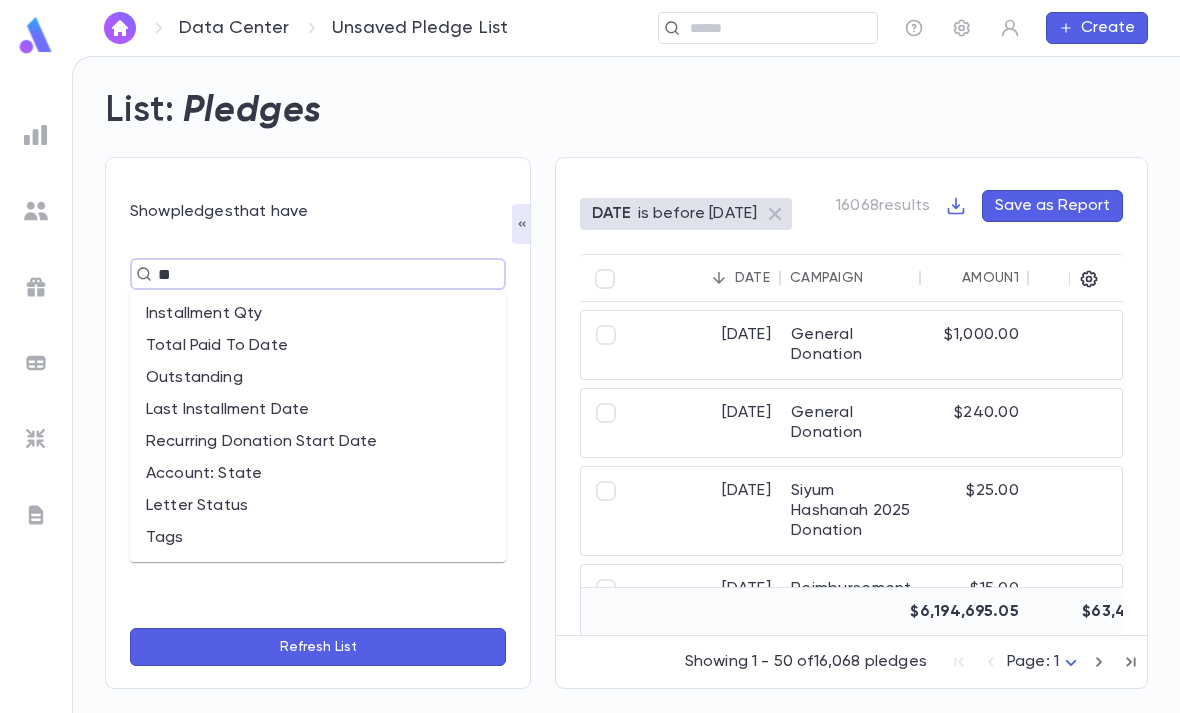 type on "***" 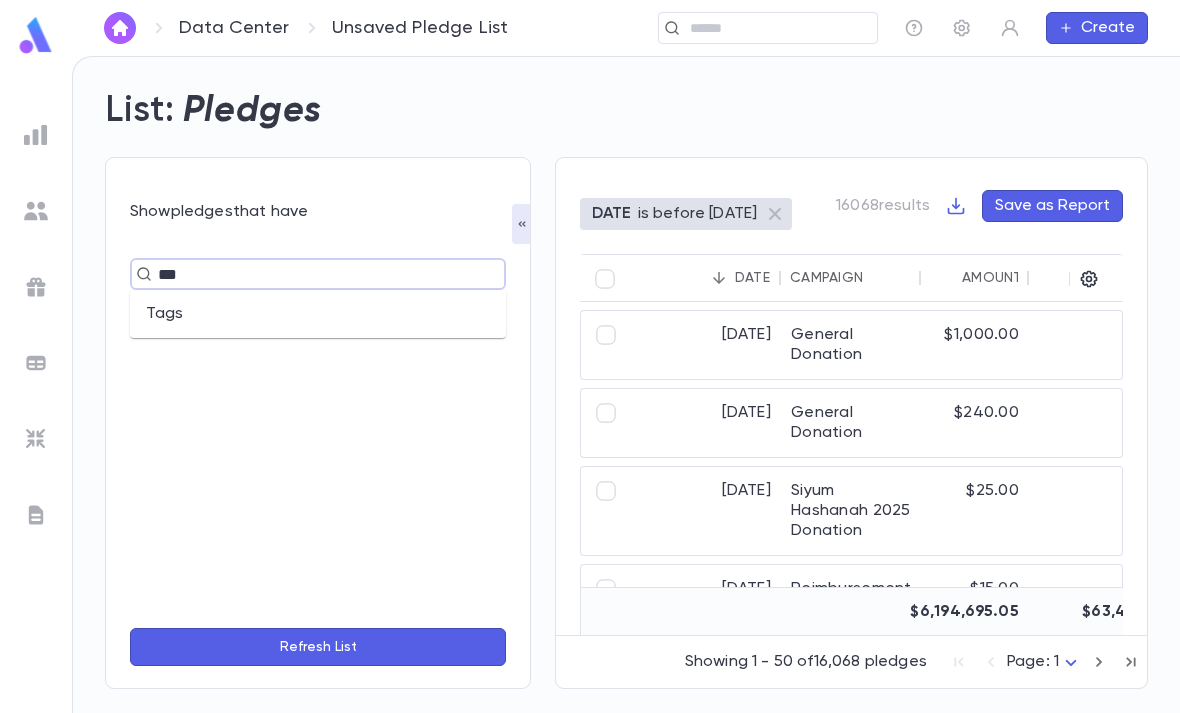 click on "Tags" at bounding box center (318, 314) 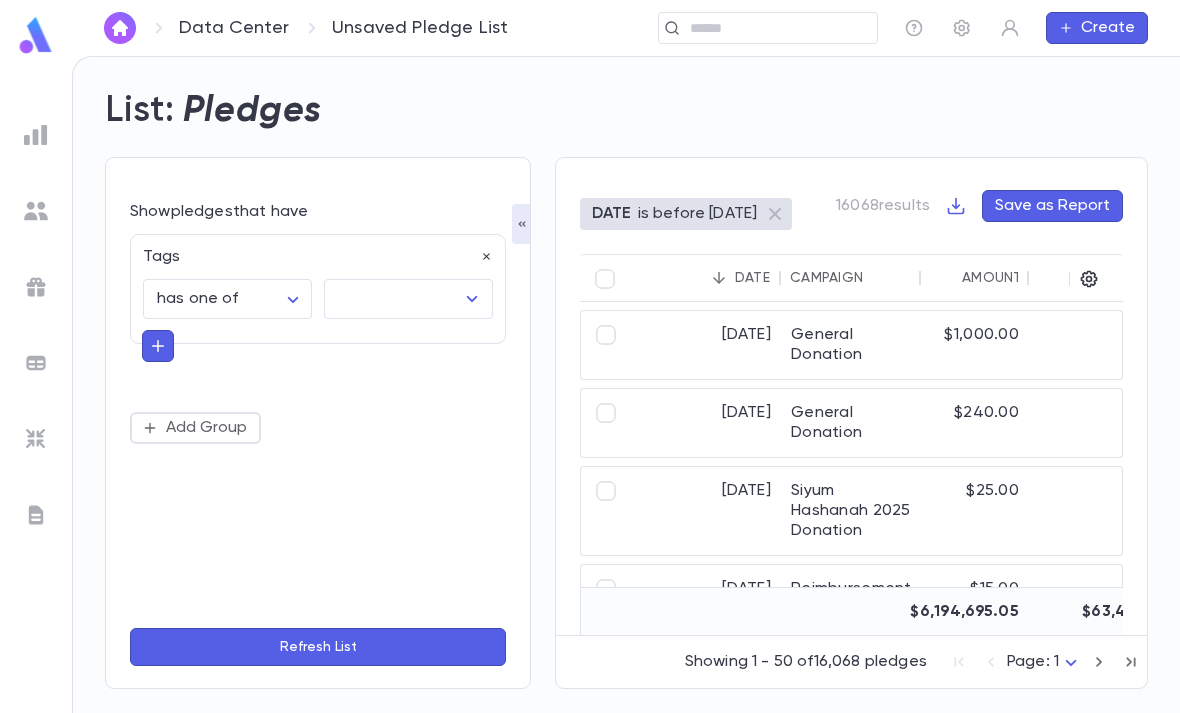 click at bounding box center (393, 299) 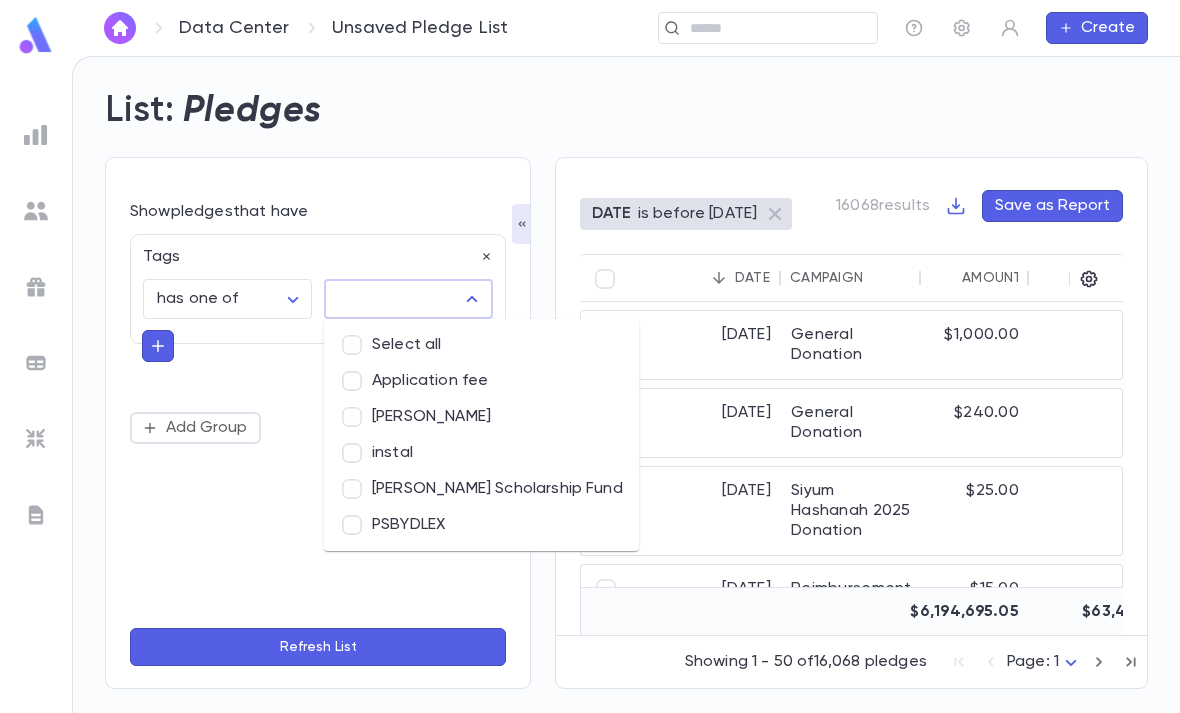 click on "PSBYDLEX" at bounding box center [481, 525] 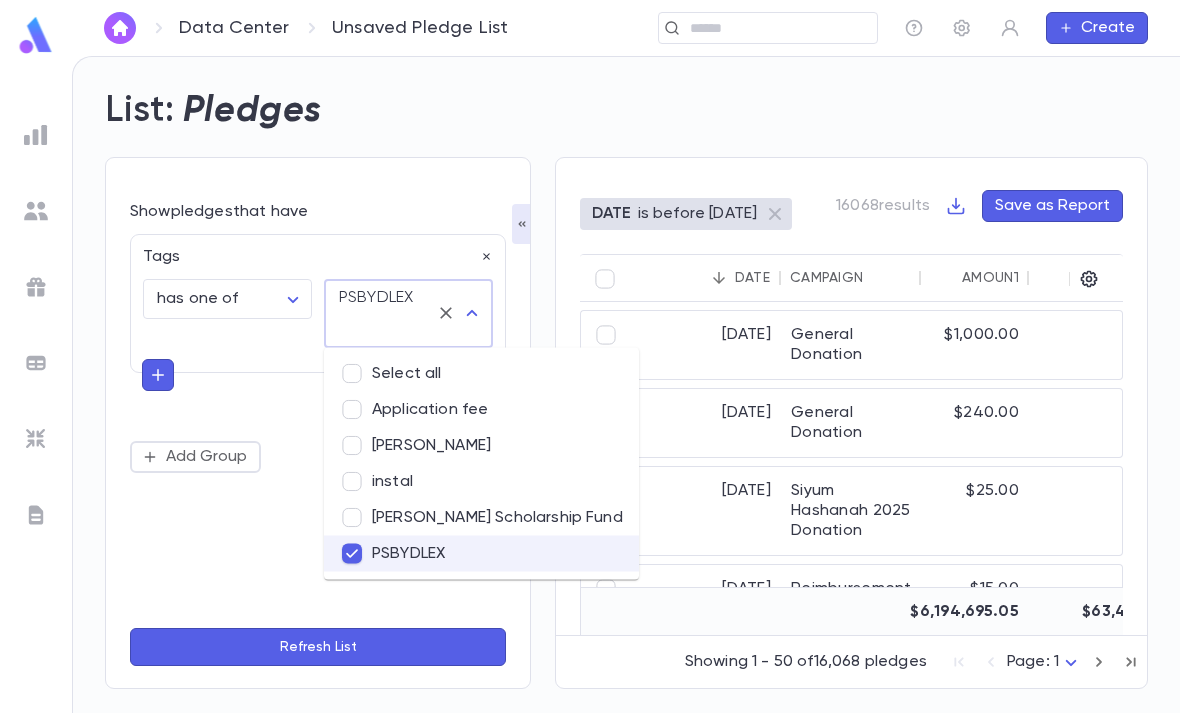 click on "**********" at bounding box center [318, 423] 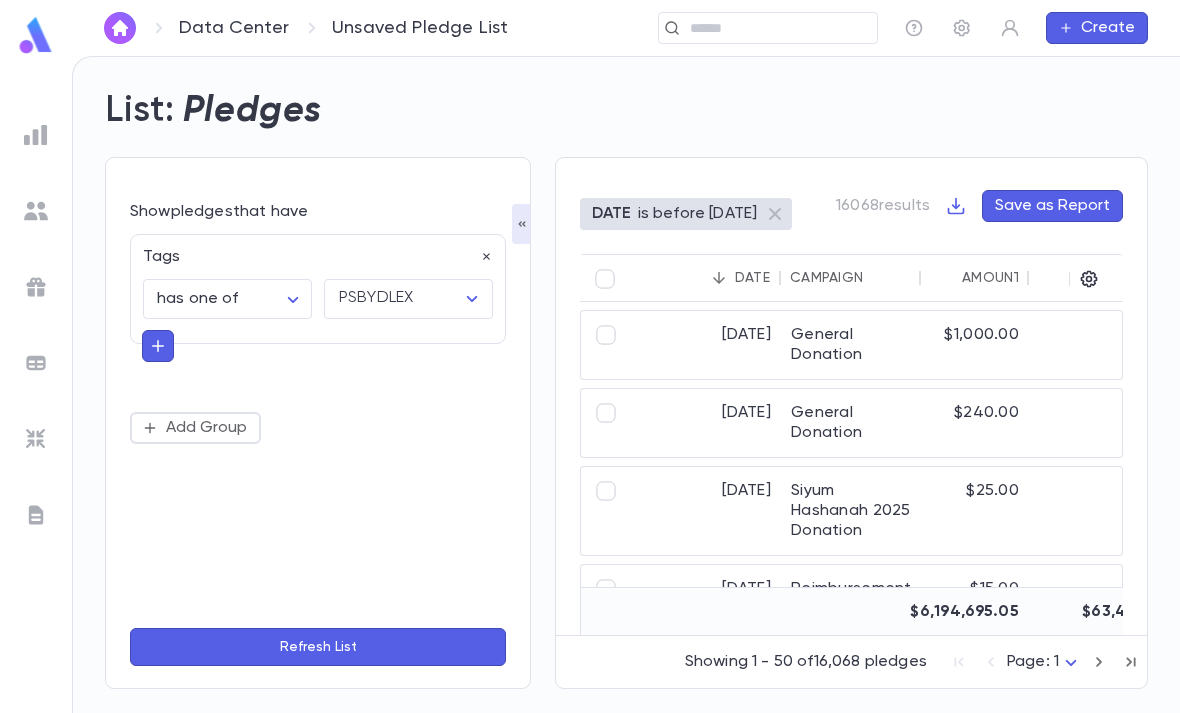 click 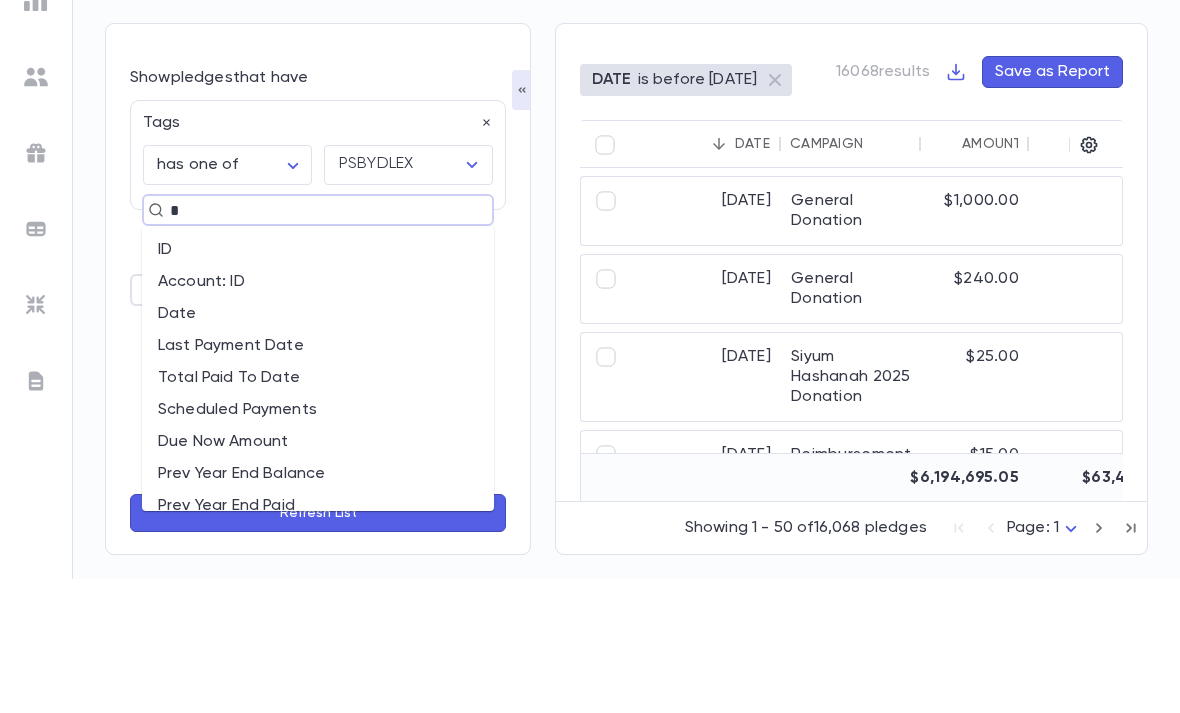type on "**" 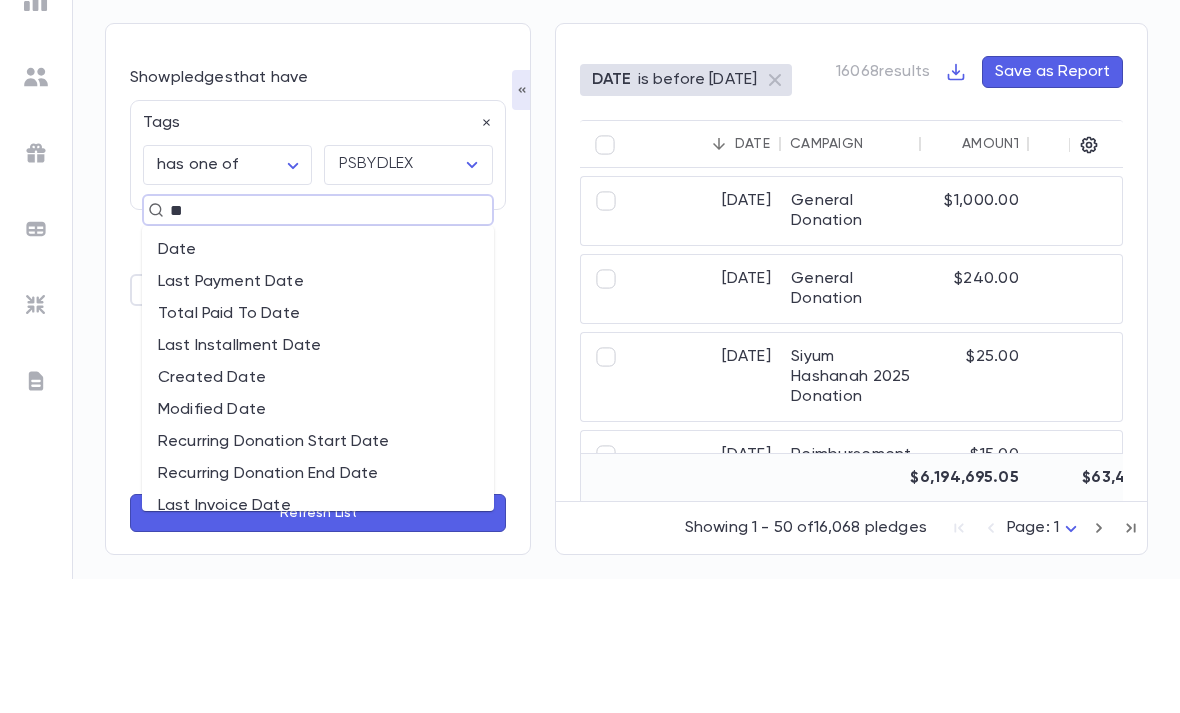 click on "Date" at bounding box center [318, 384] 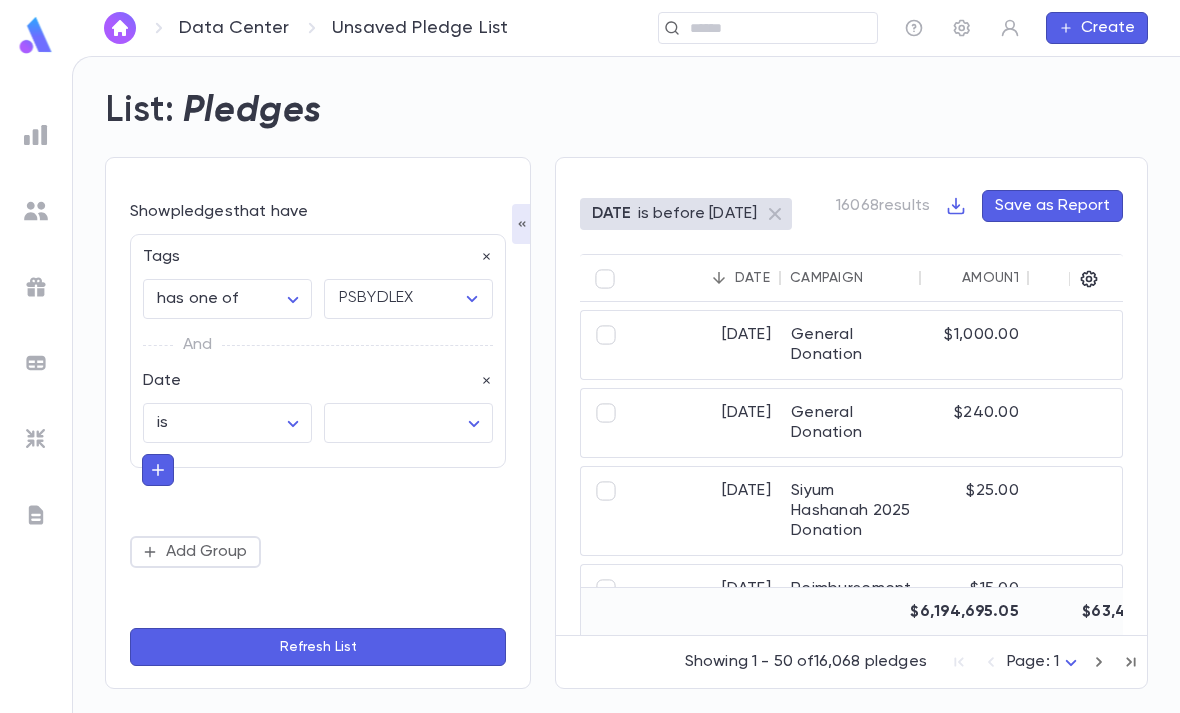 click on "**********" at bounding box center (590, 384) 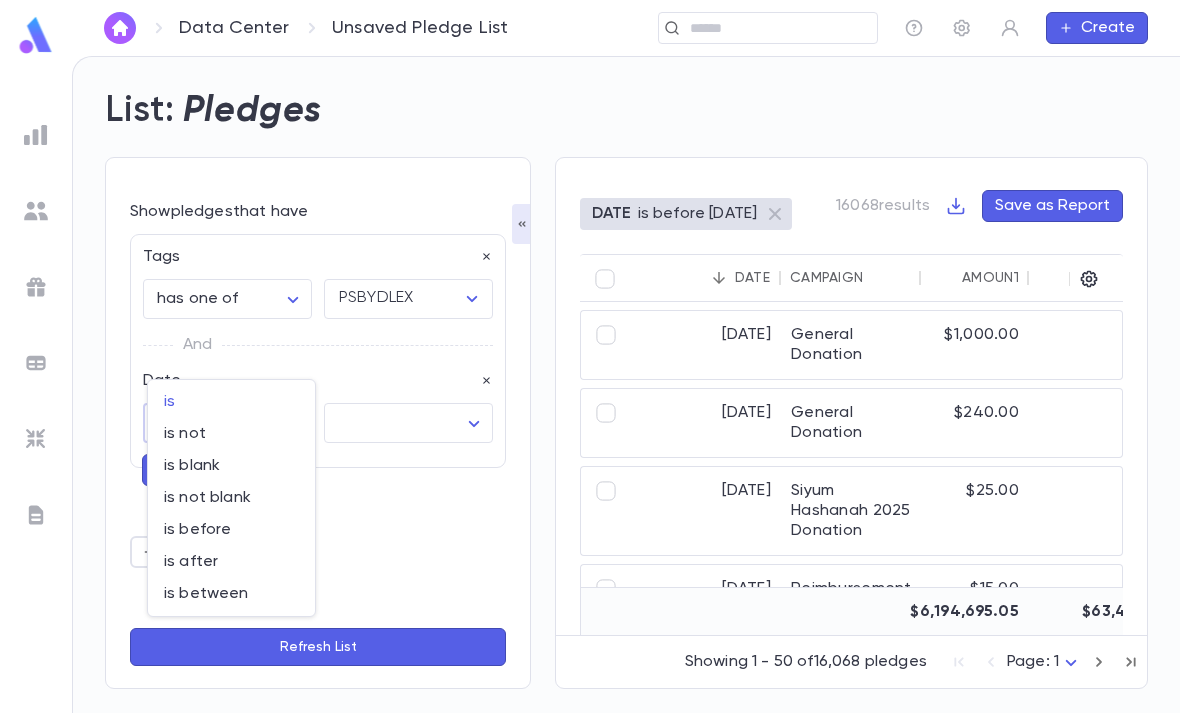 click on "is before" at bounding box center (231, 530) 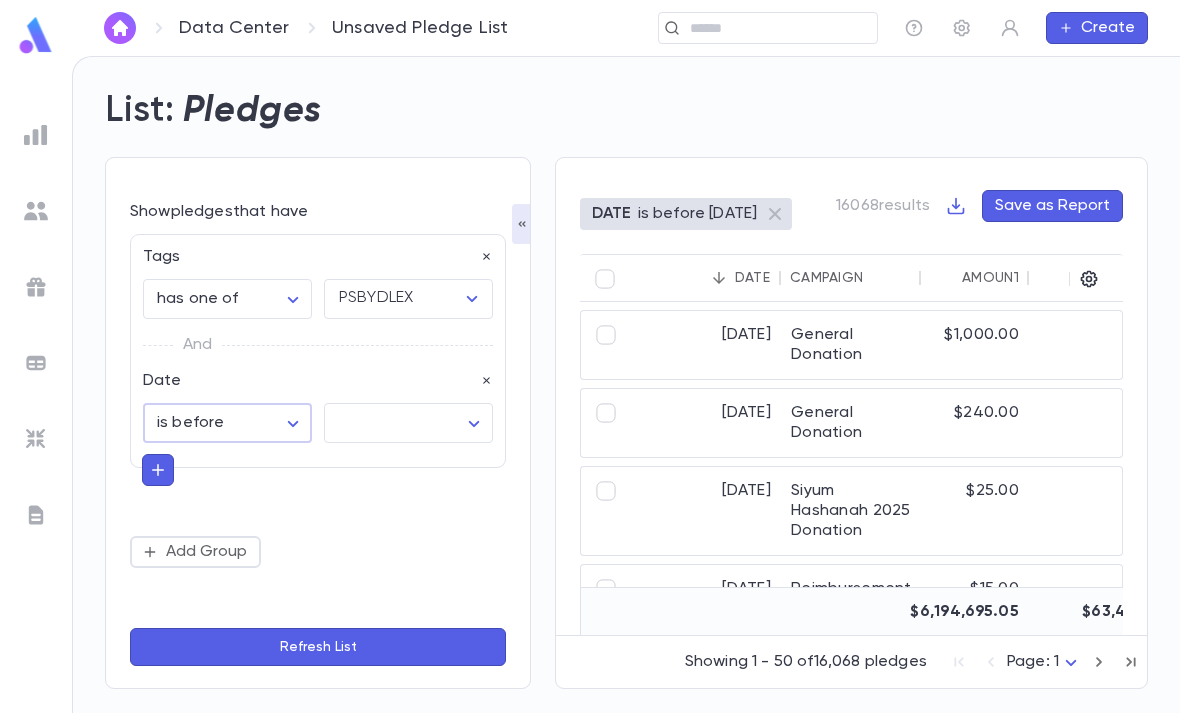 click on "**********" at bounding box center (590, 384) 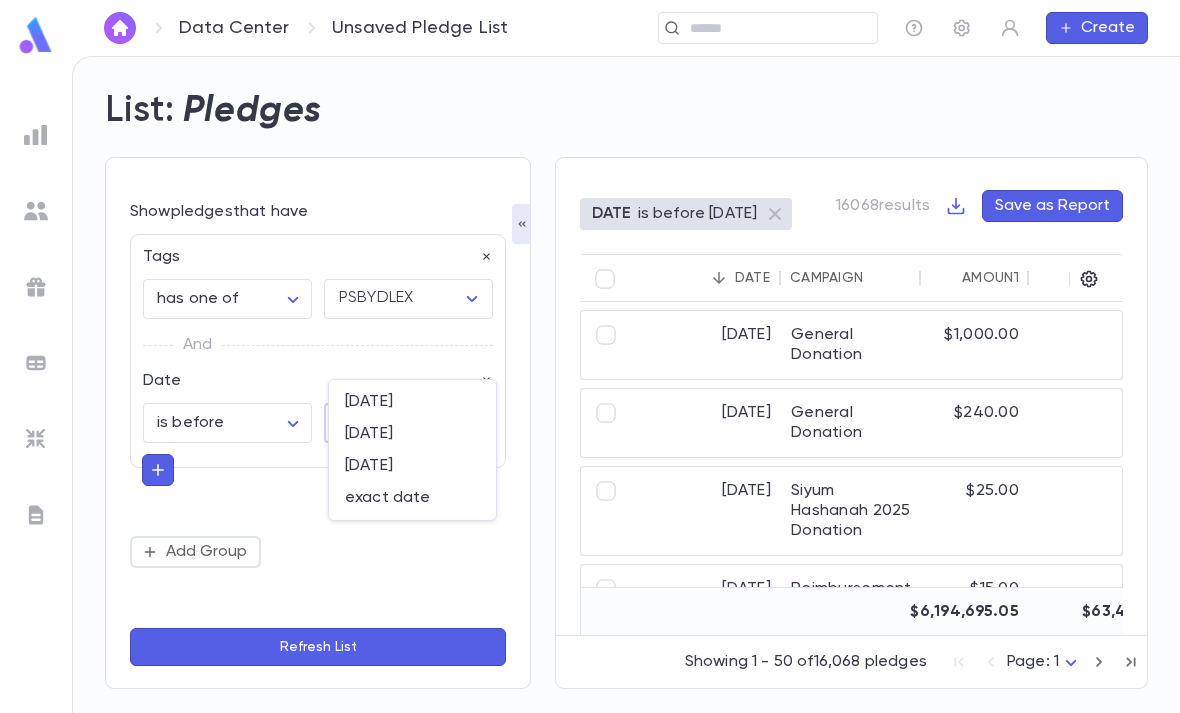 click on "exact date" at bounding box center (412, 498) 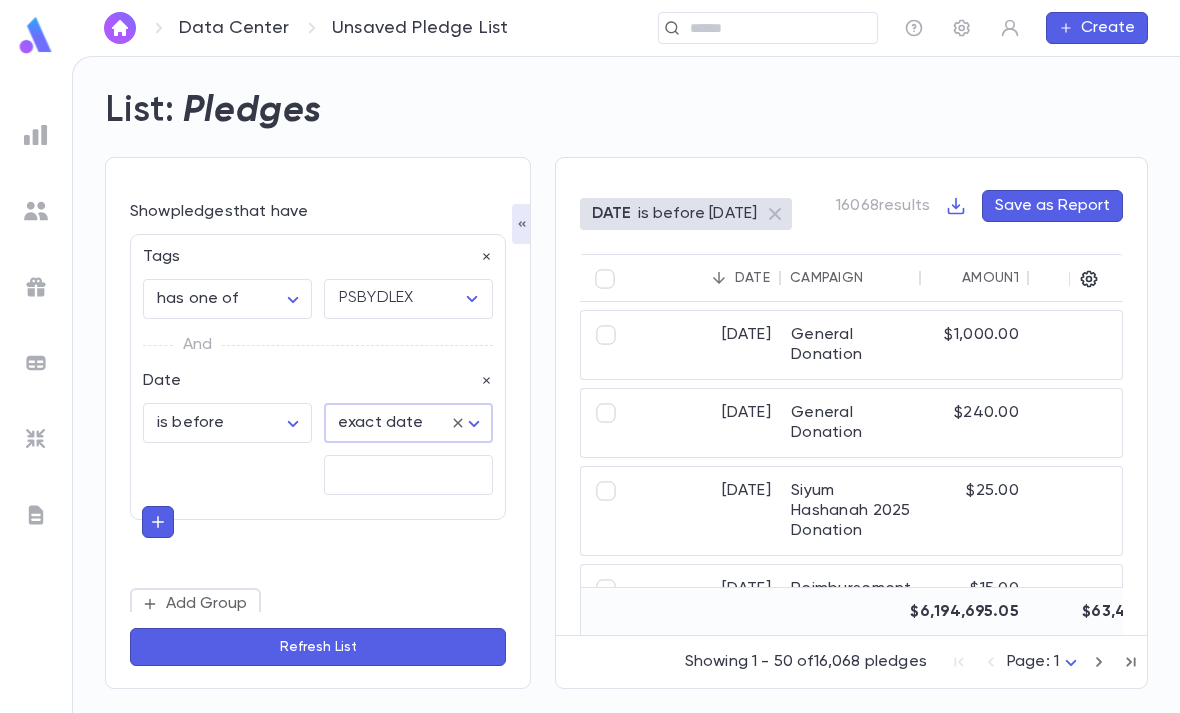 click at bounding box center [408, 475] 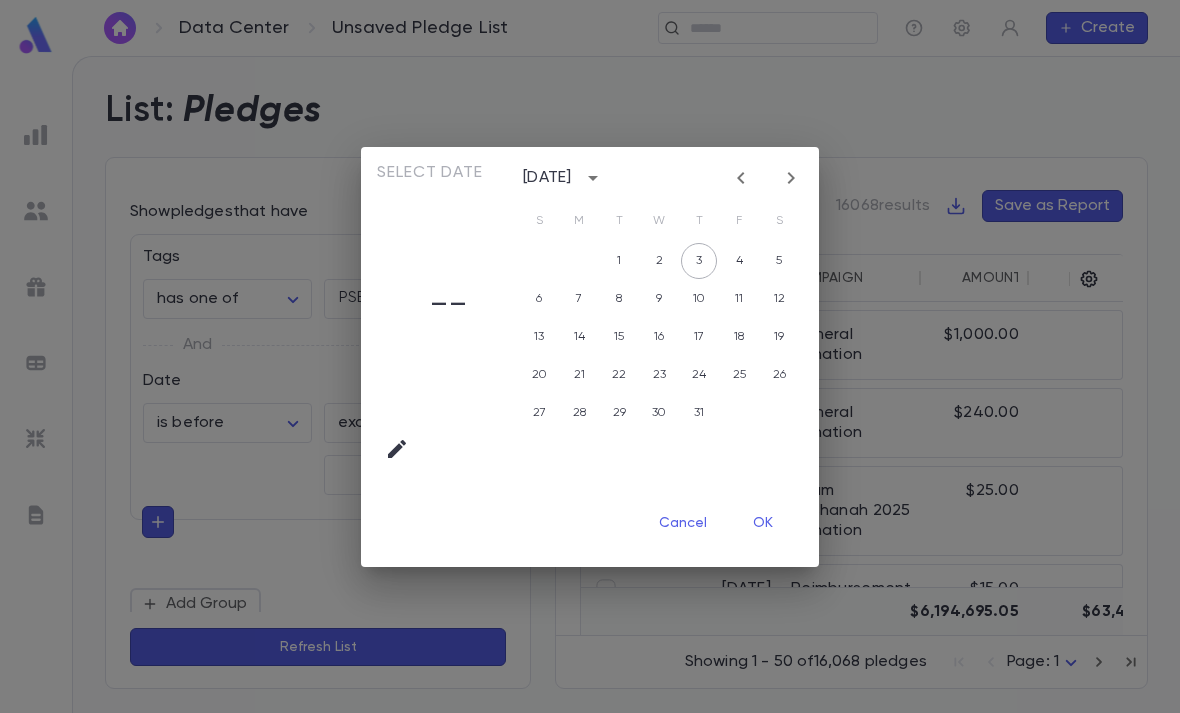 click 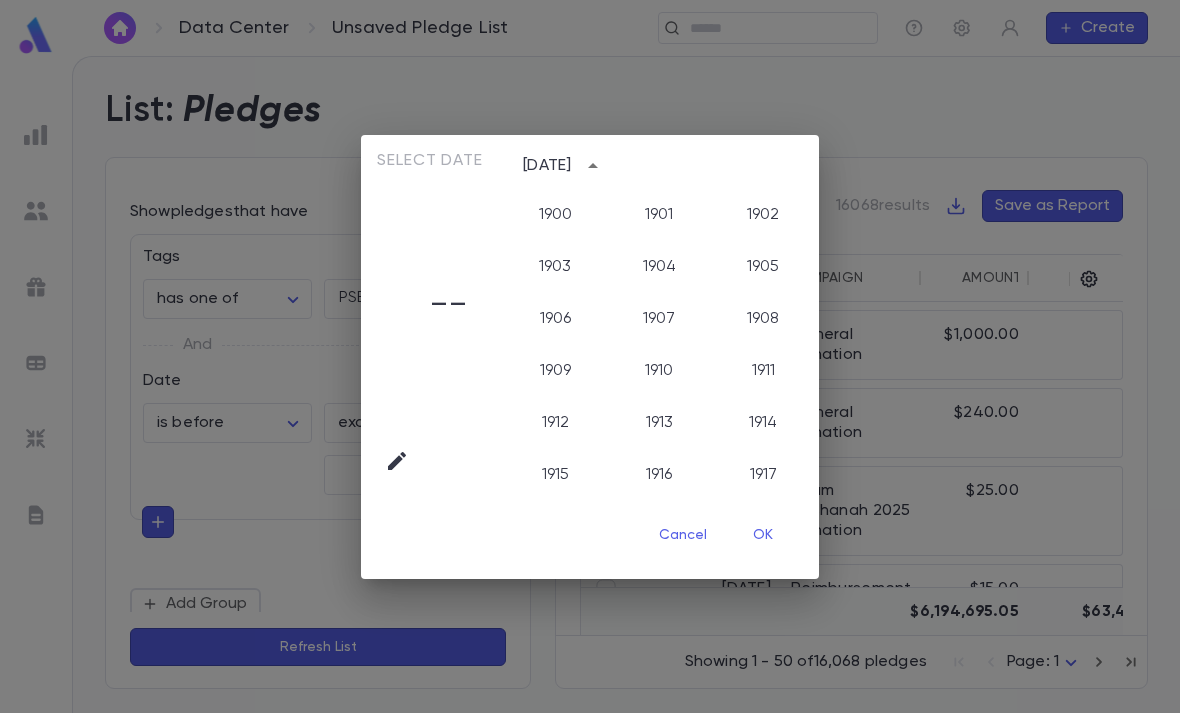 scroll, scrollTop: 2006, scrollLeft: 0, axis: vertical 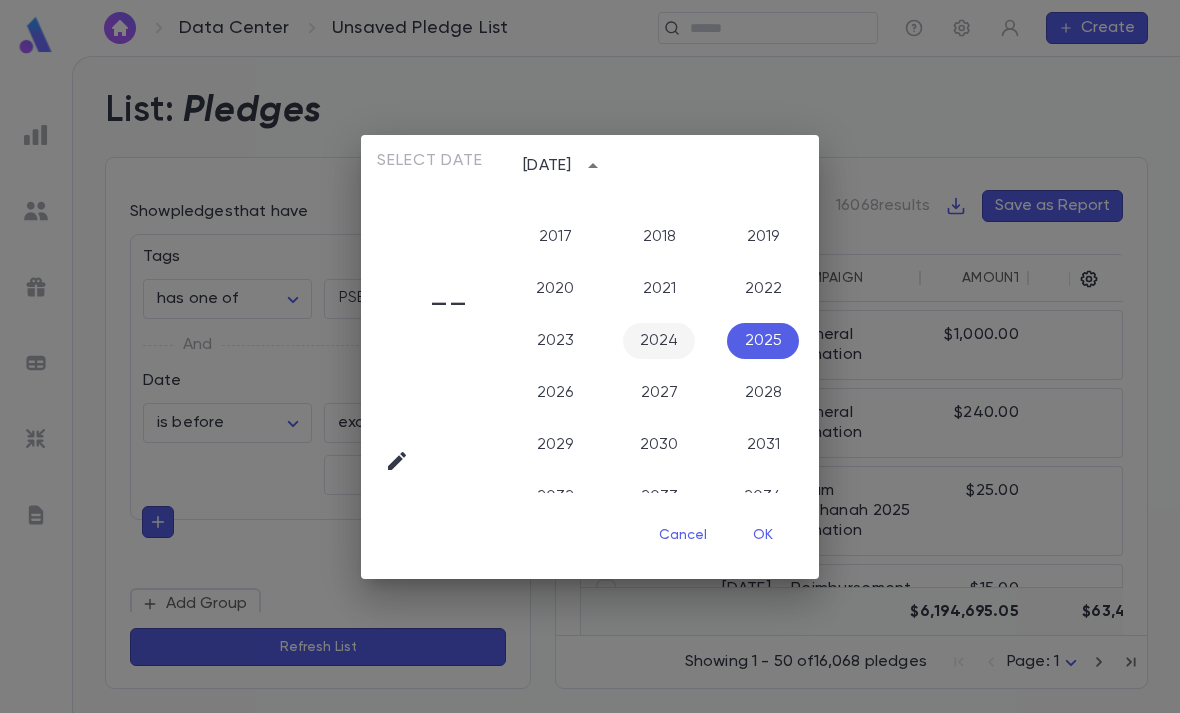 click on "2024" at bounding box center (659, 341) 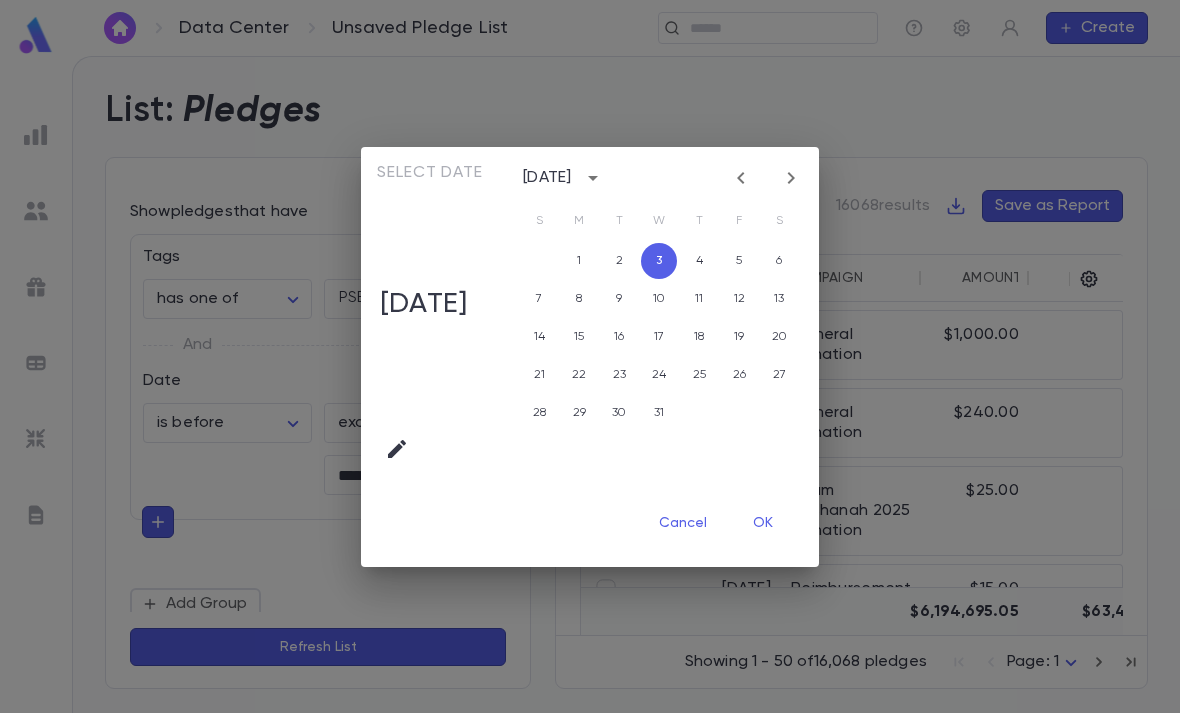 click at bounding box center (791, 178) 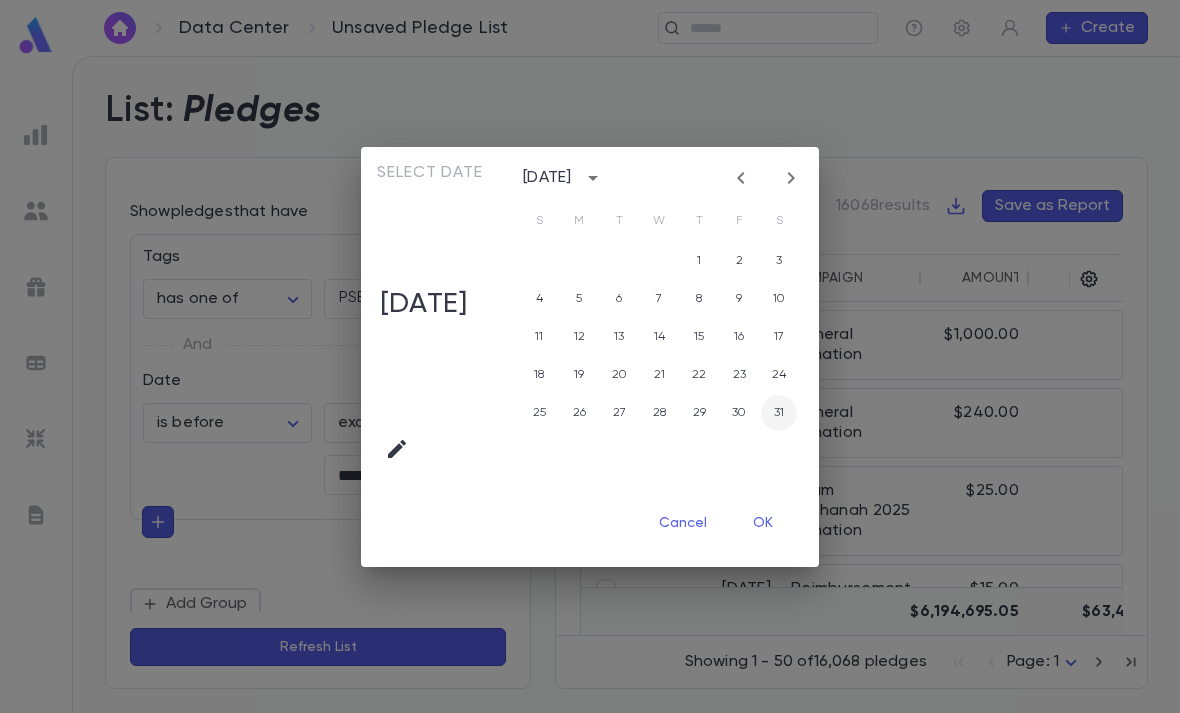 click on "31" at bounding box center [779, 413] 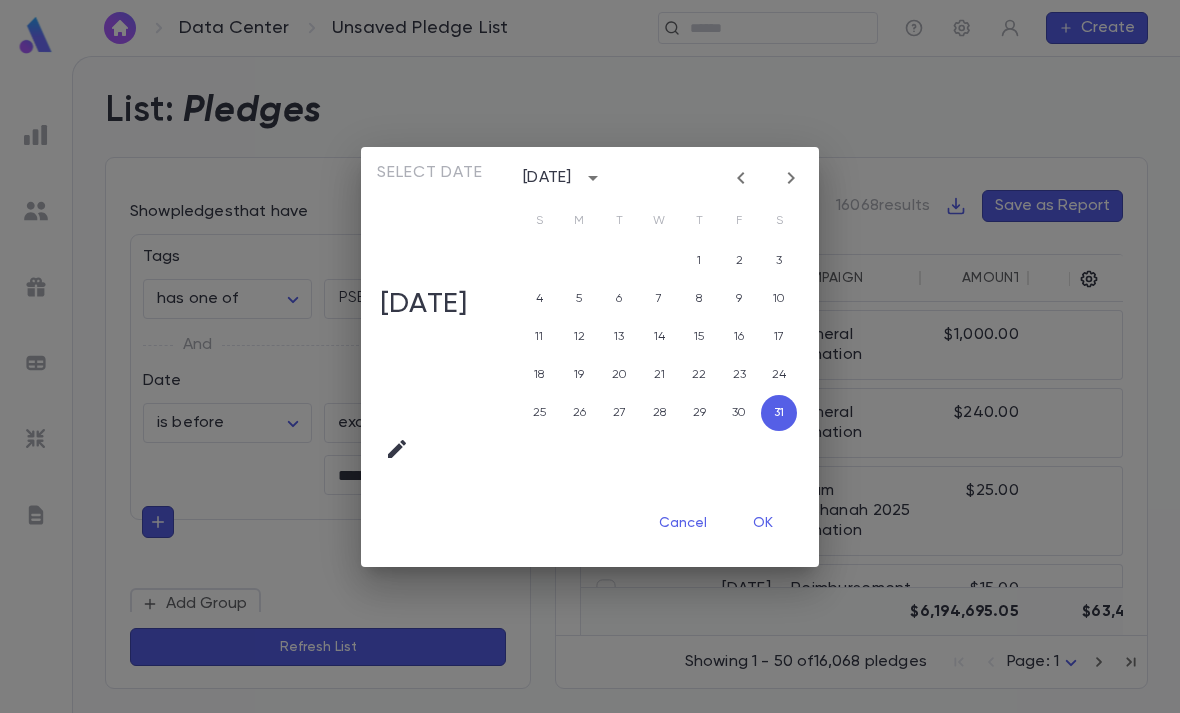 click on "OK" at bounding box center (763, 524) 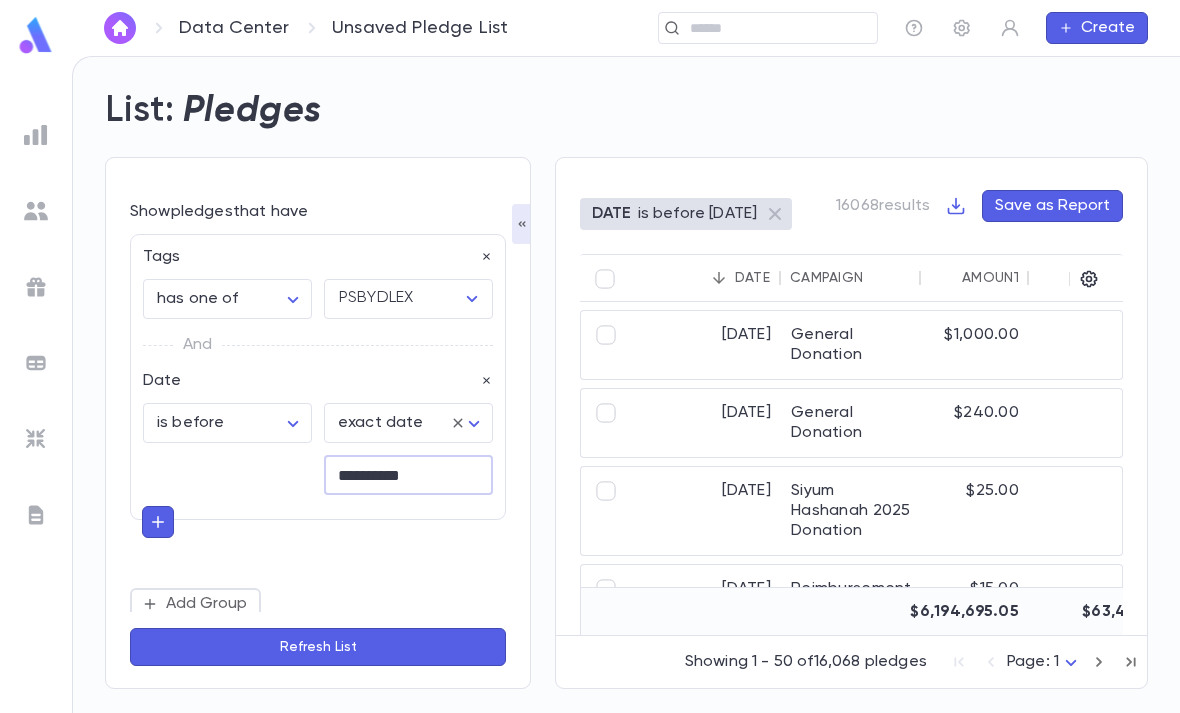 click on "Refresh List" at bounding box center [318, 647] 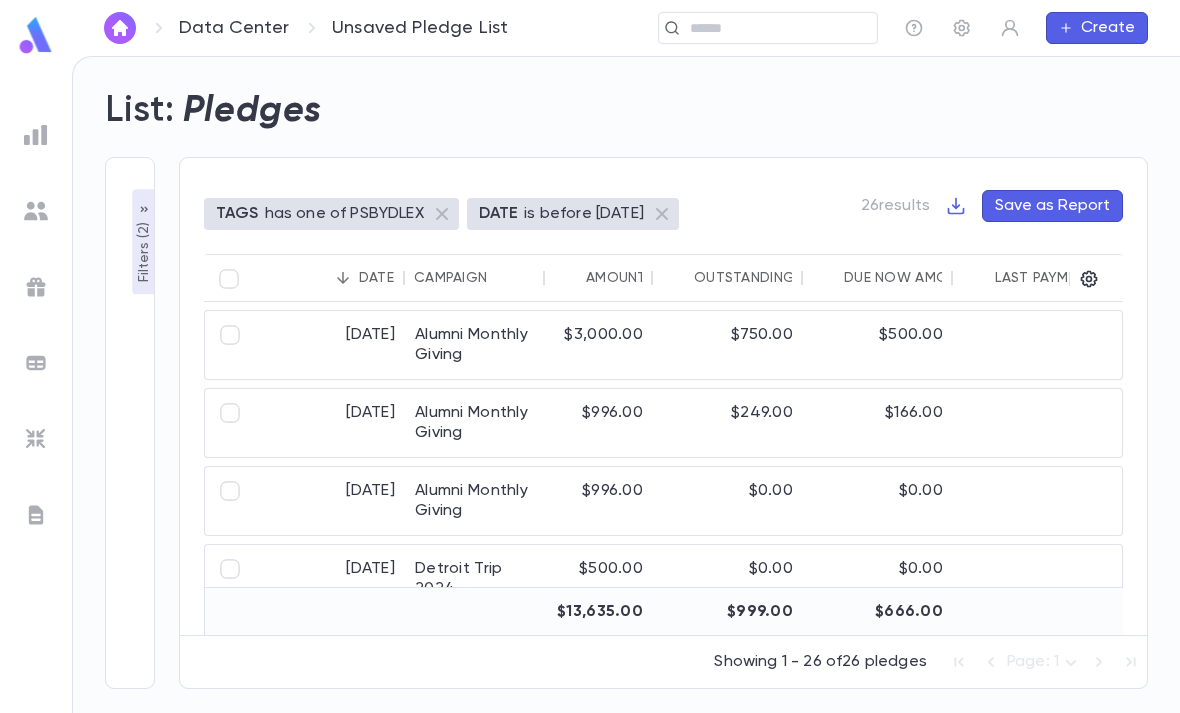 scroll, scrollTop: 0, scrollLeft: 0, axis: both 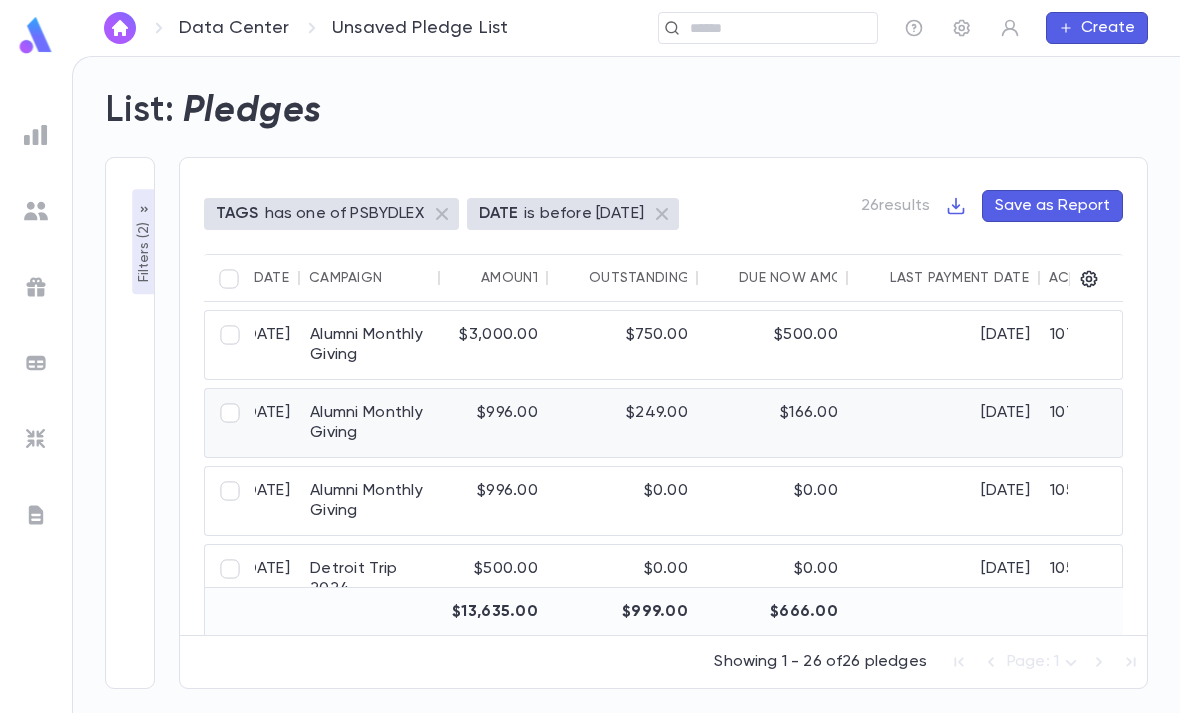 click on "$166.00" at bounding box center (773, 423) 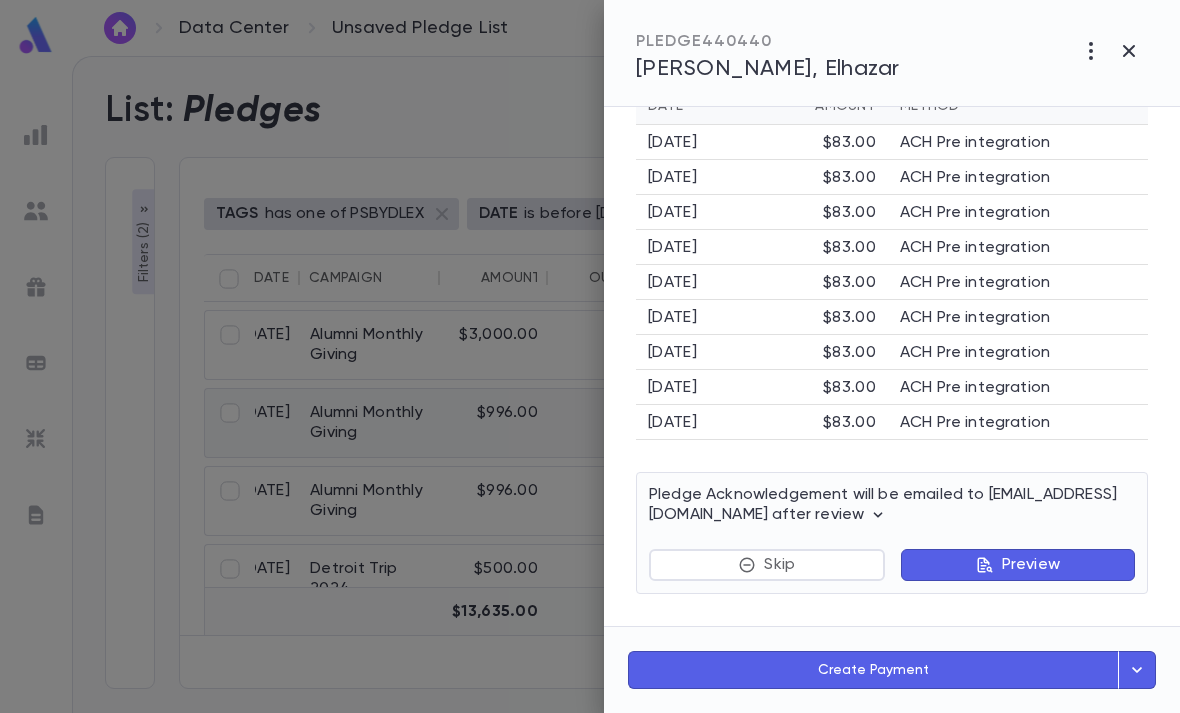 scroll, scrollTop: 1223, scrollLeft: 0, axis: vertical 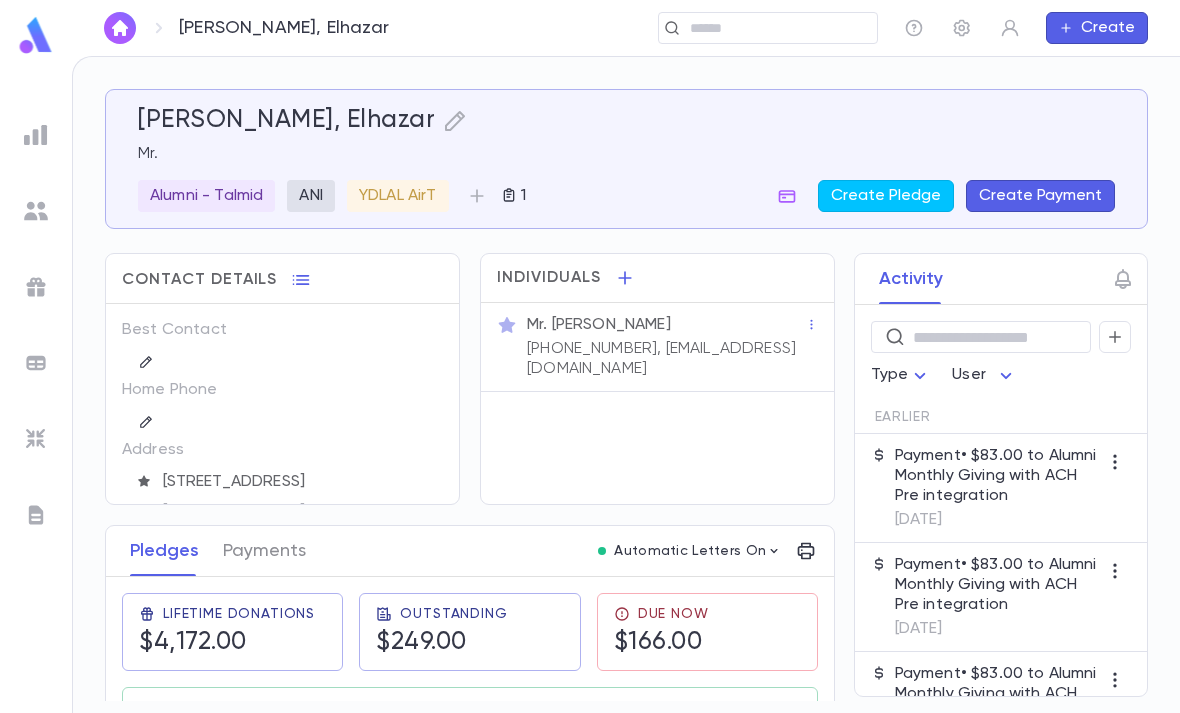 click 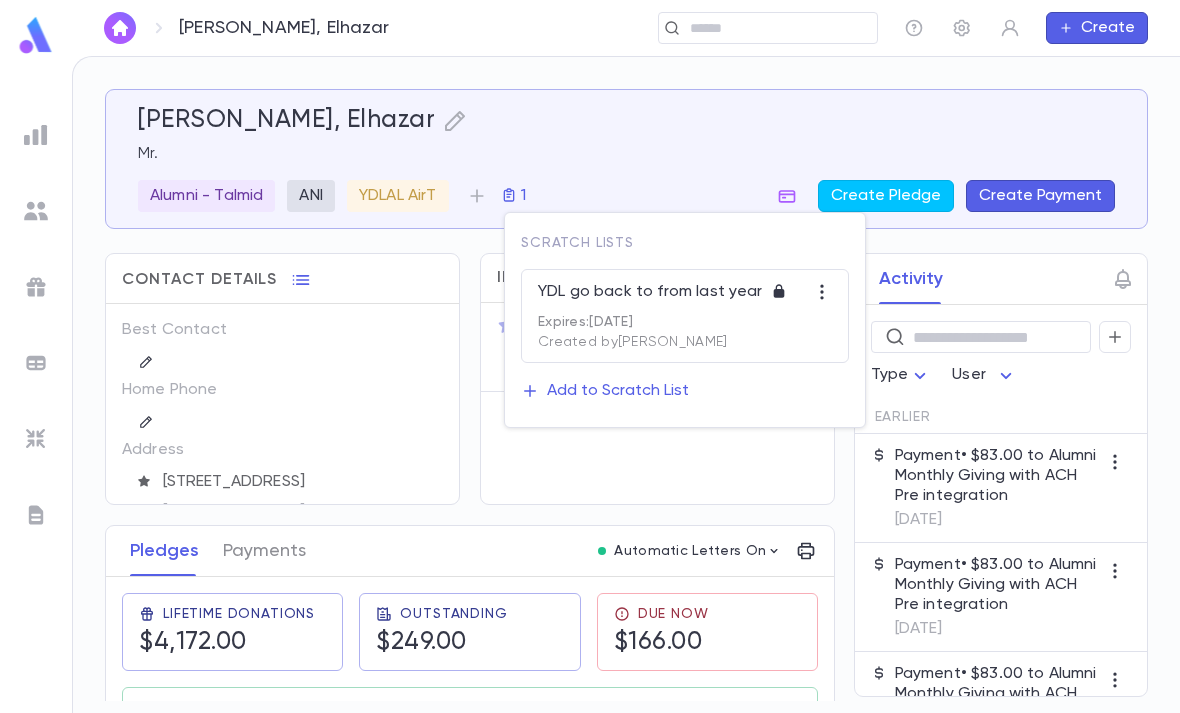 click at bounding box center (590, 356) 